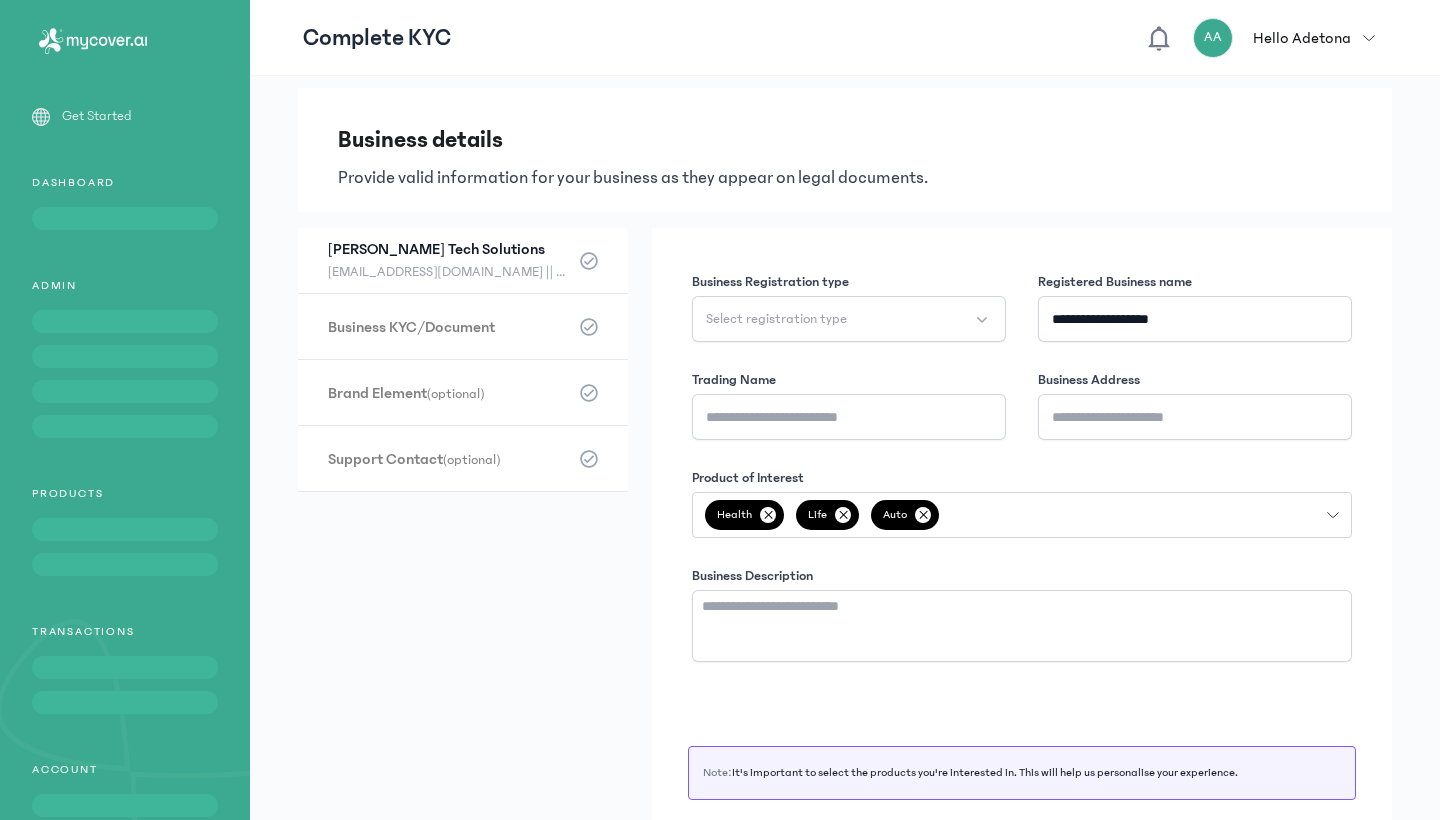 scroll, scrollTop: 0, scrollLeft: 0, axis: both 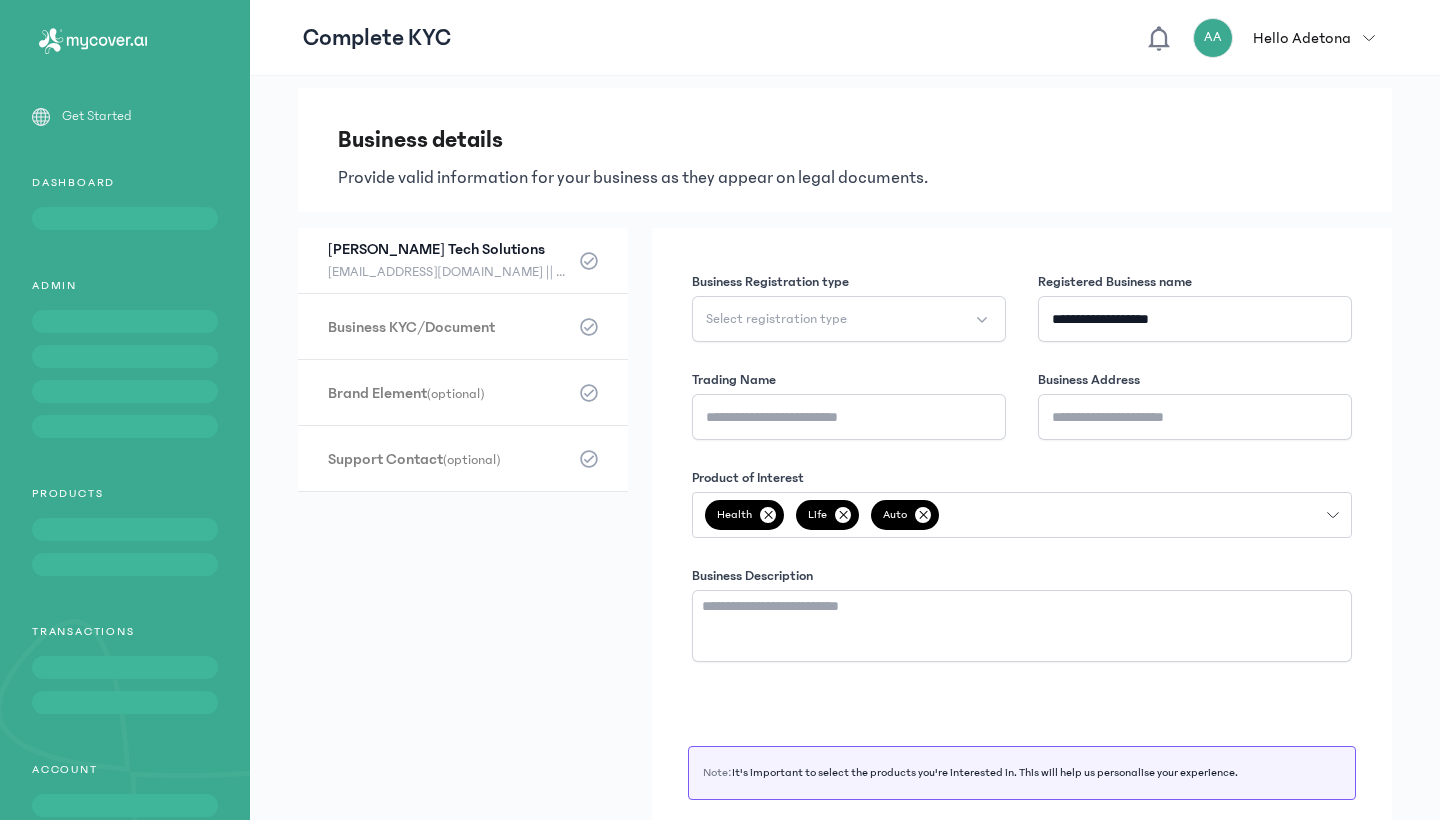 click on "Select registration type" 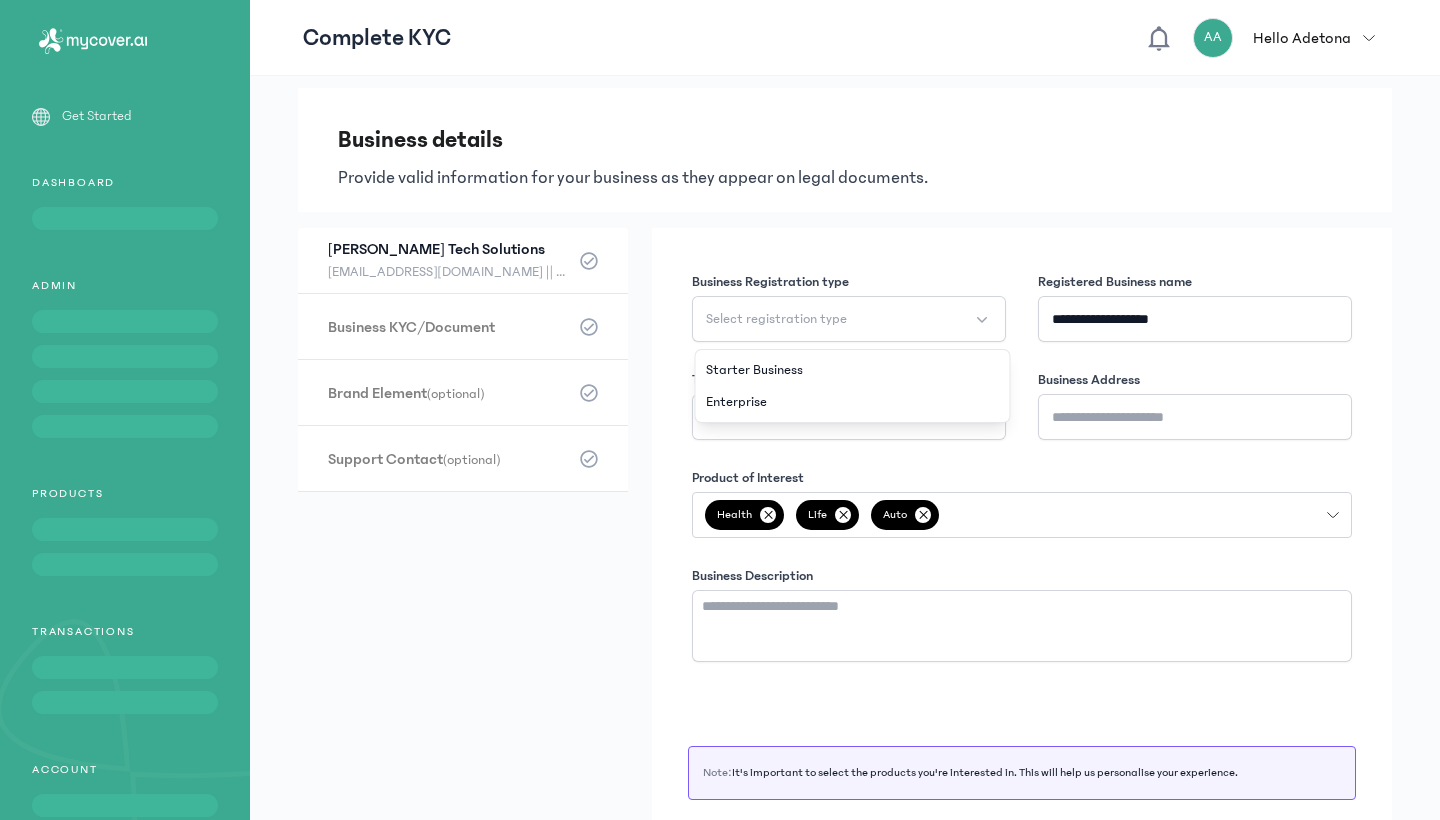 click on "**********" 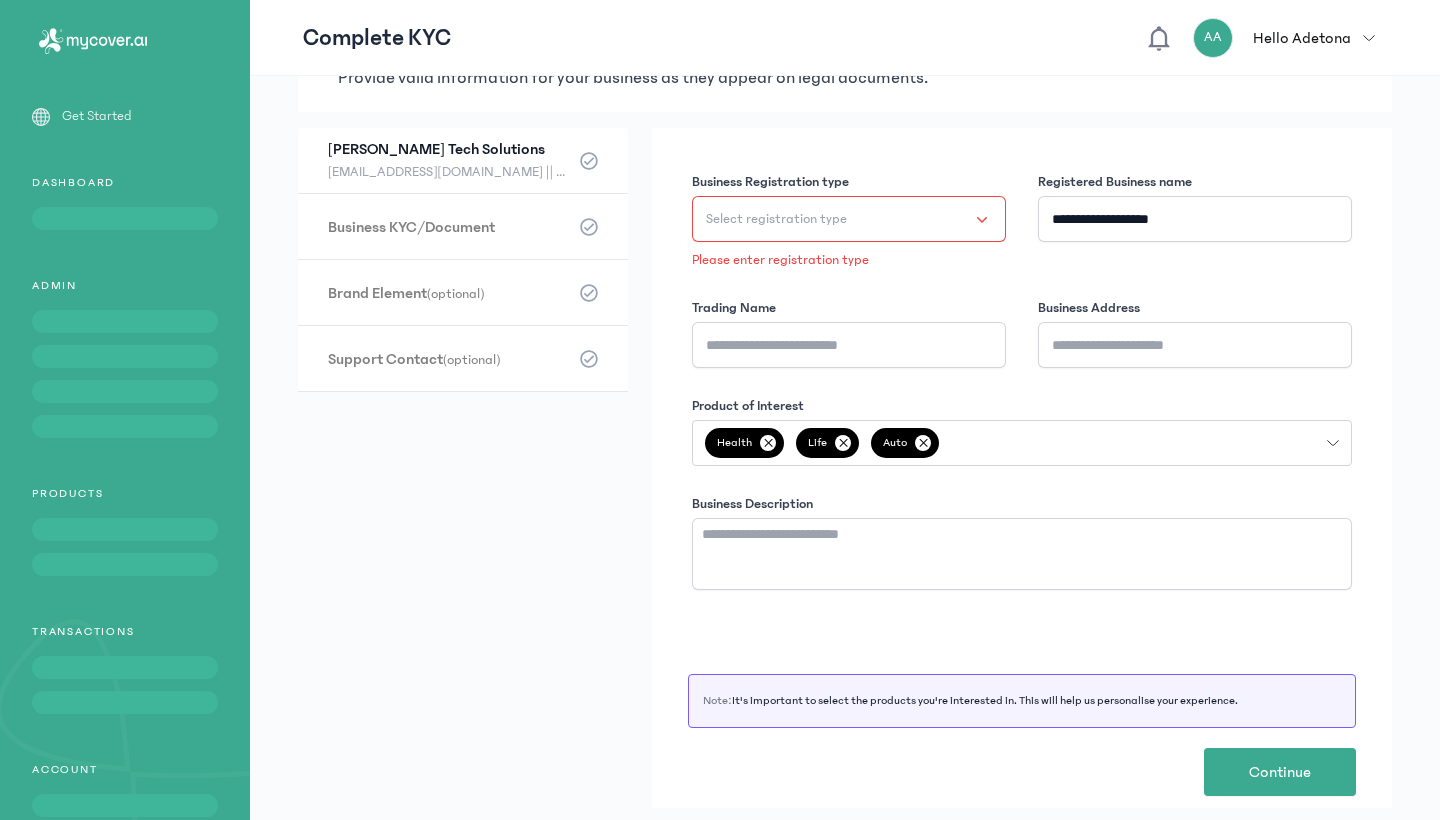 scroll, scrollTop: 99, scrollLeft: 0, axis: vertical 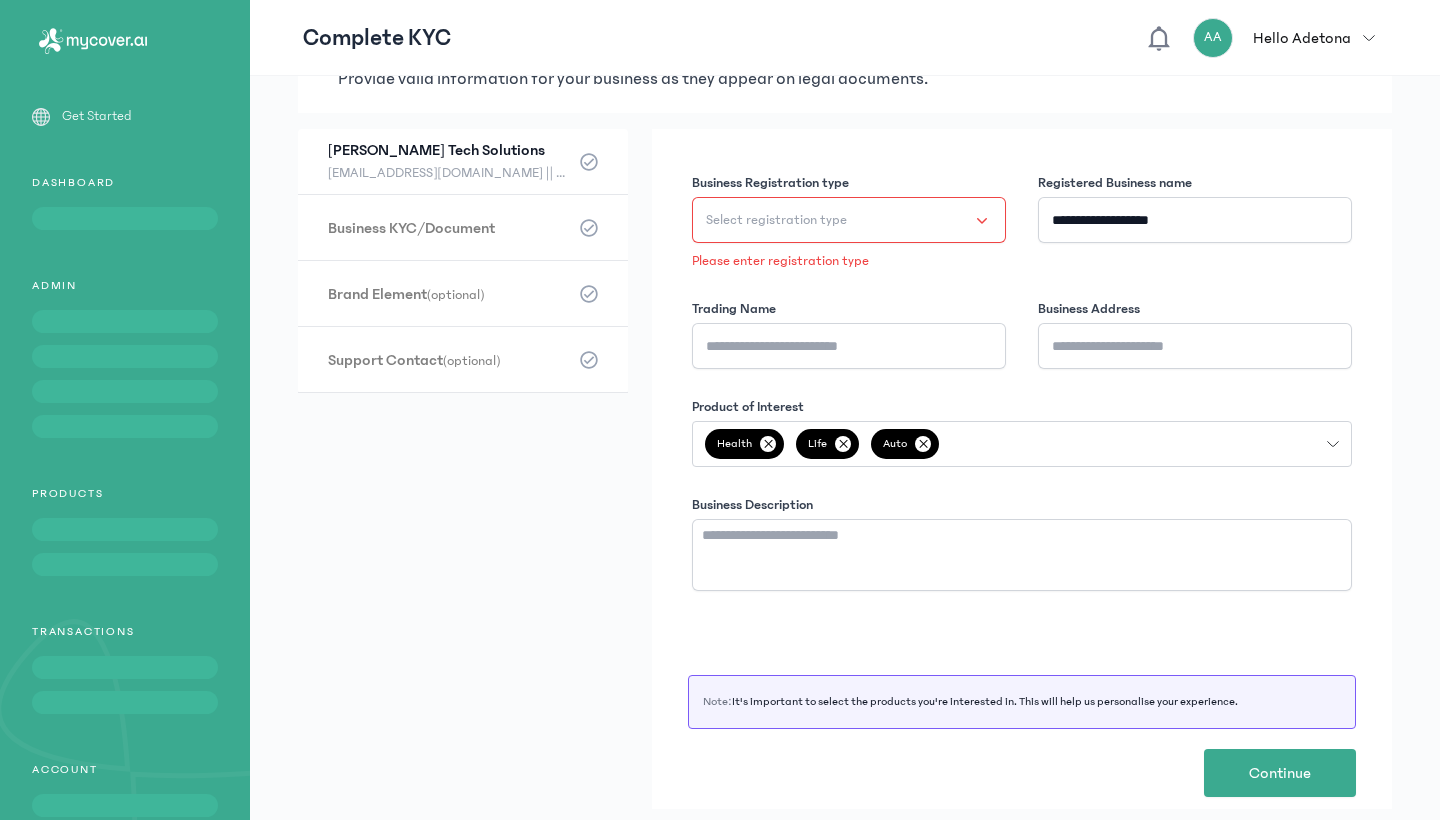 click on "Select registration type" 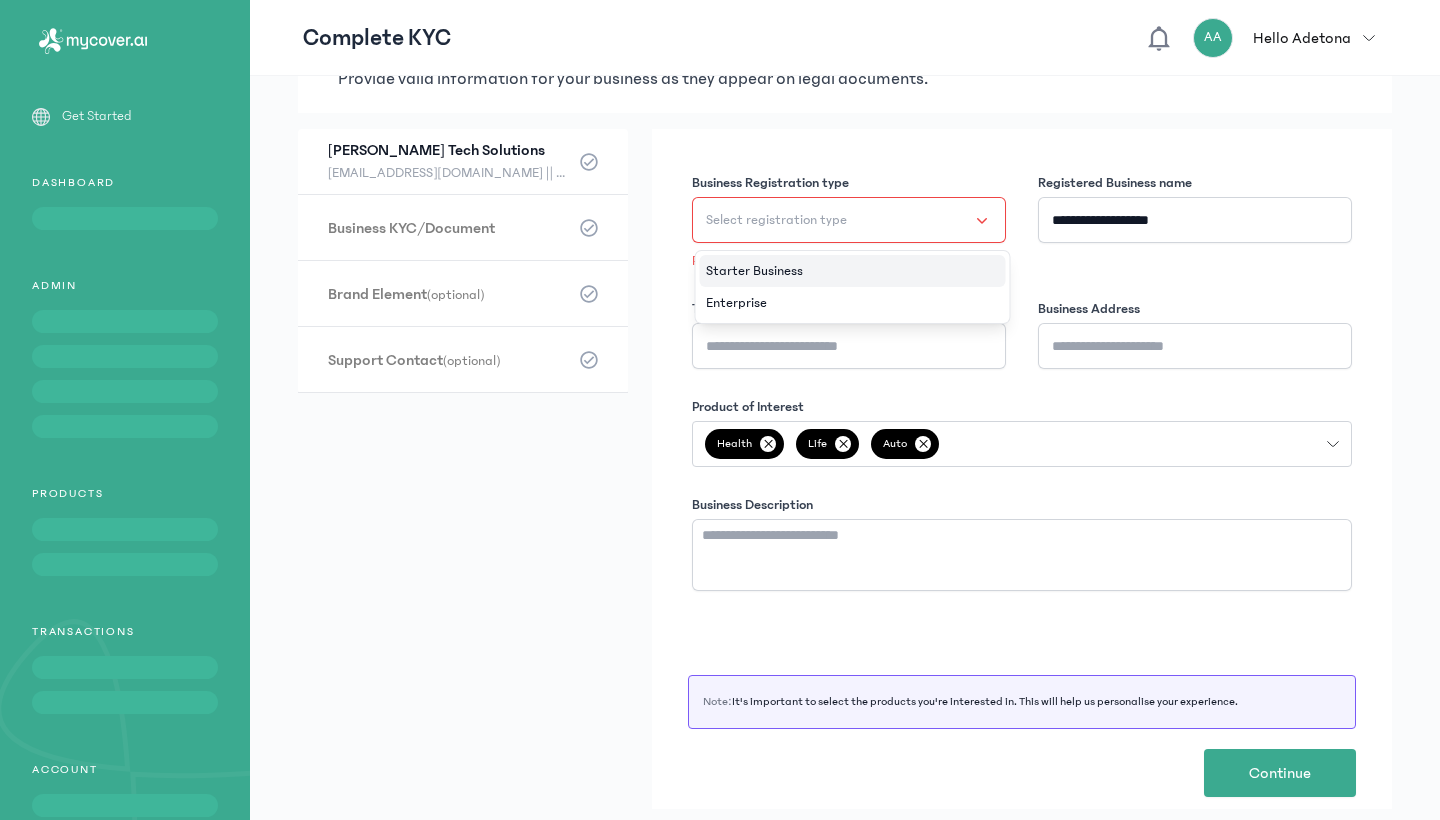 click on "Starter Business" 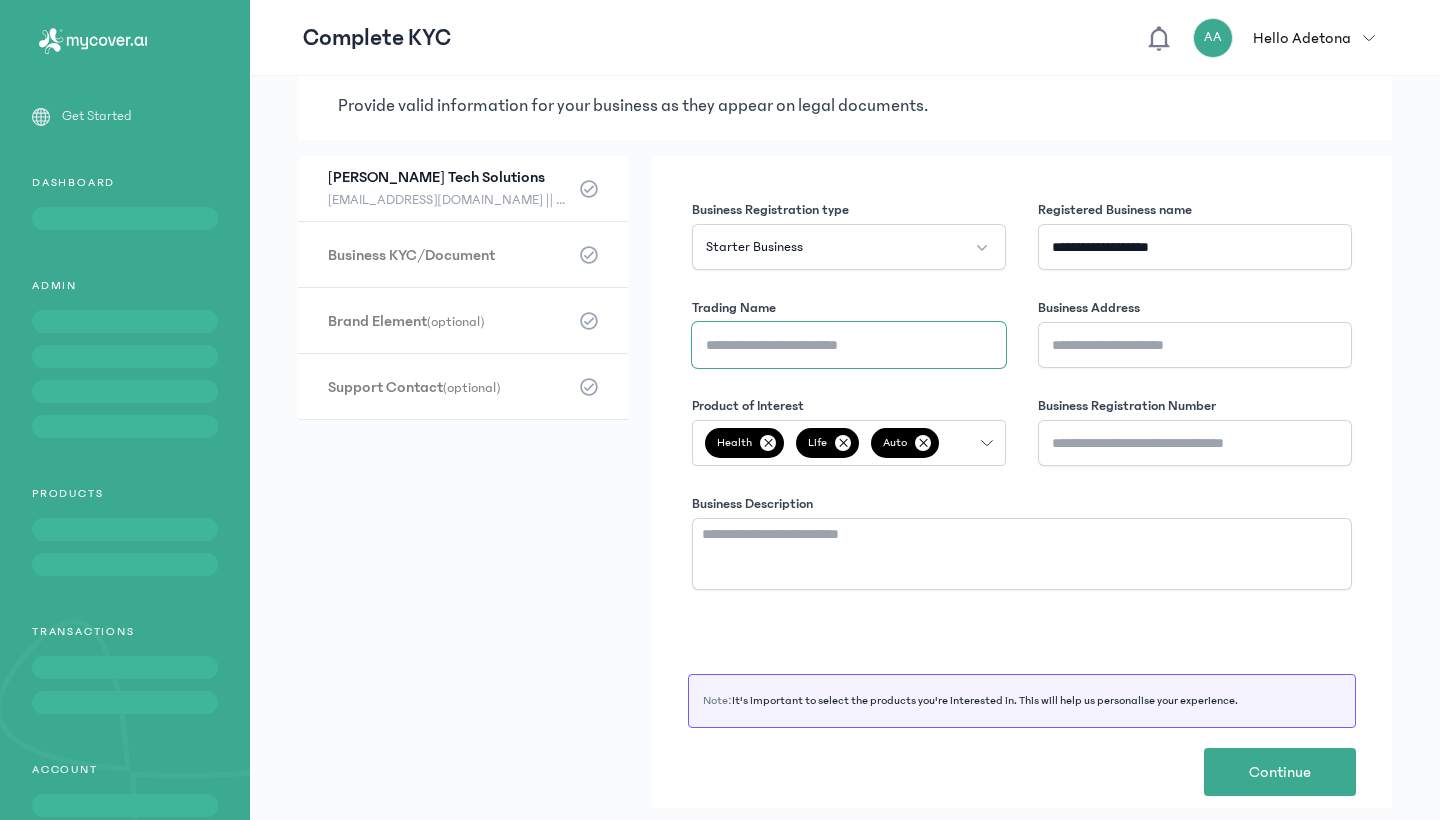 scroll, scrollTop: 71, scrollLeft: 0, axis: vertical 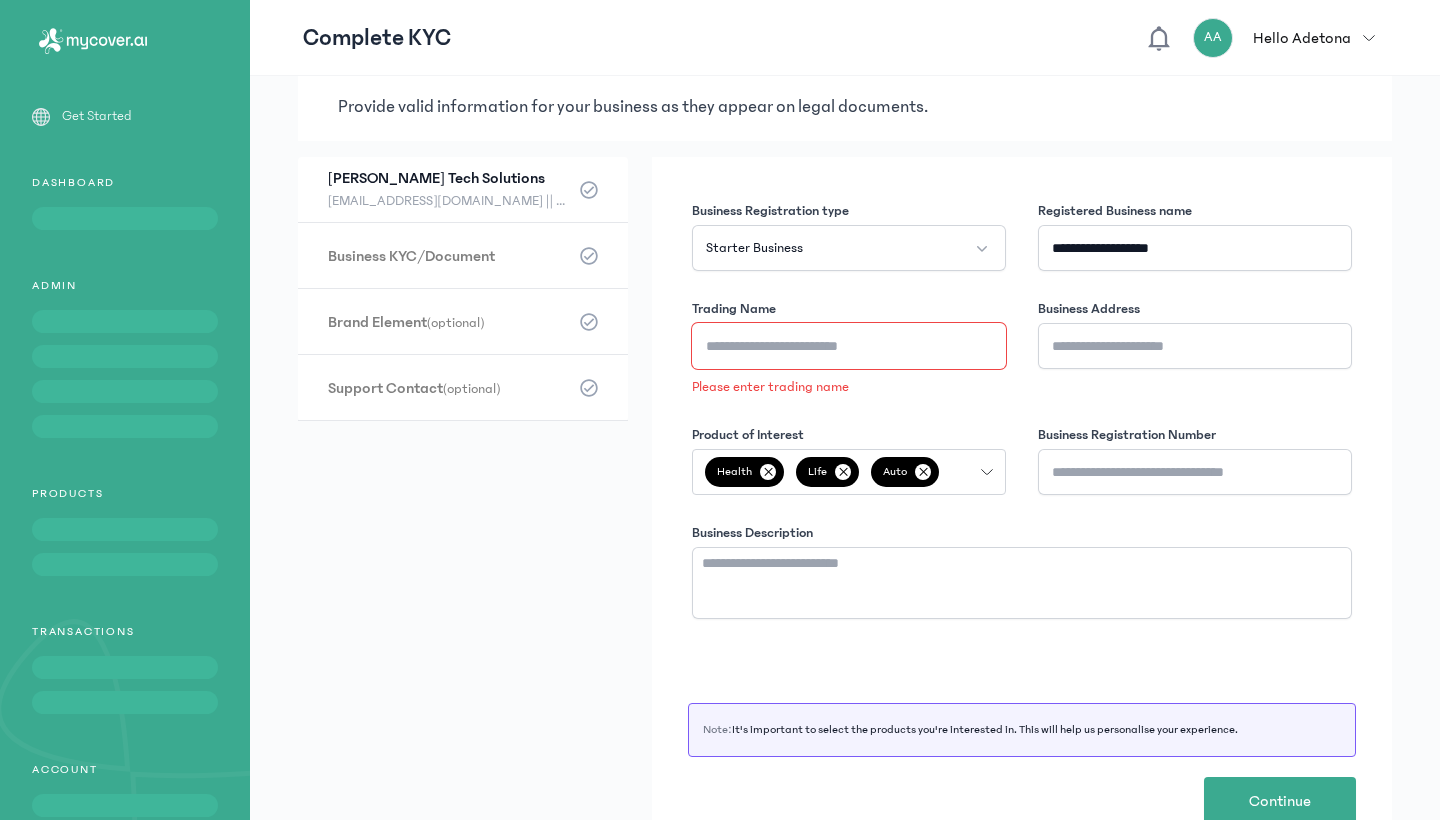 click on "Trading Name" at bounding box center [849, 346] 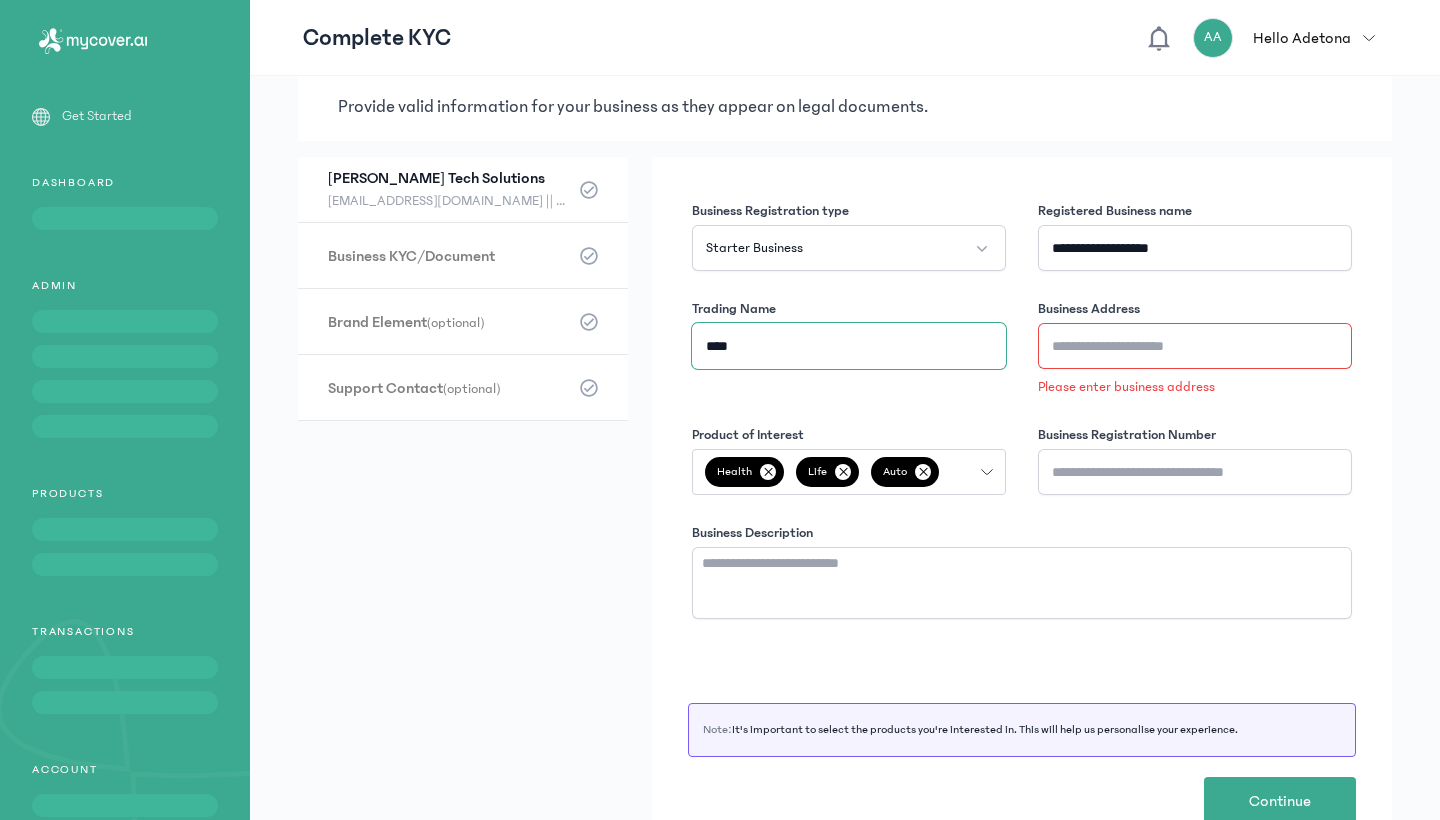 type on "****" 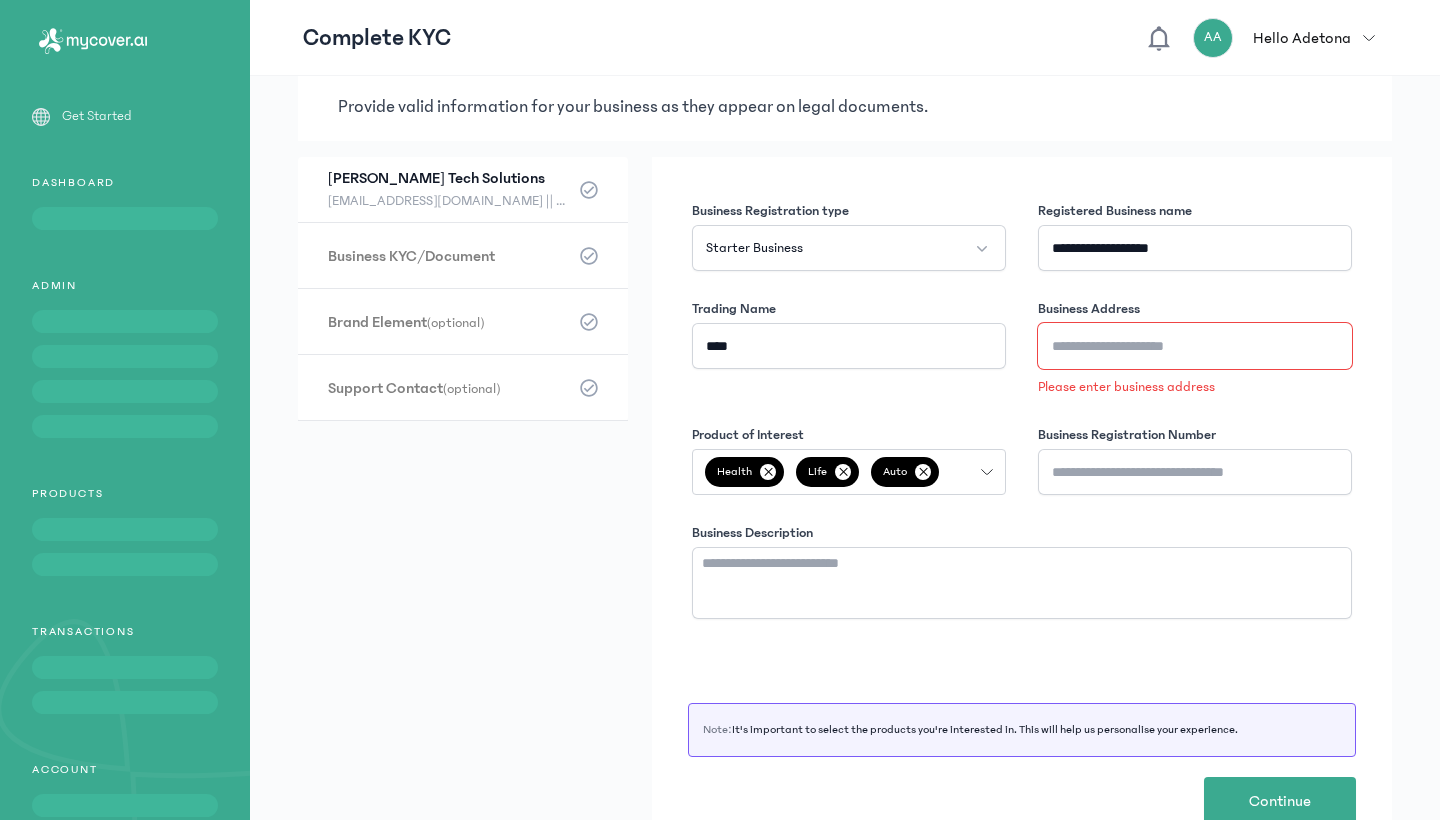 click on "Business Address" at bounding box center [1195, 346] 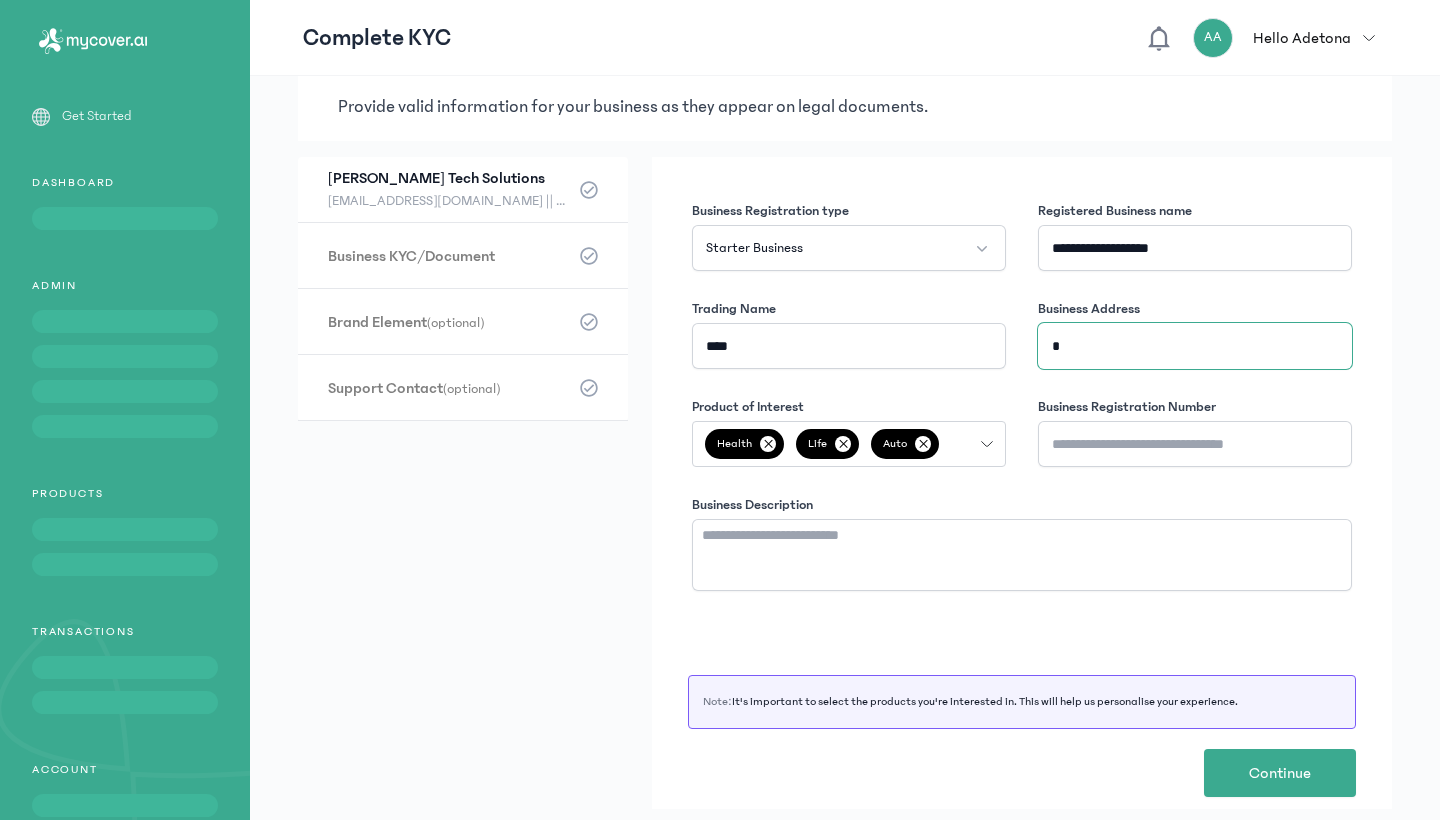 type on "*" 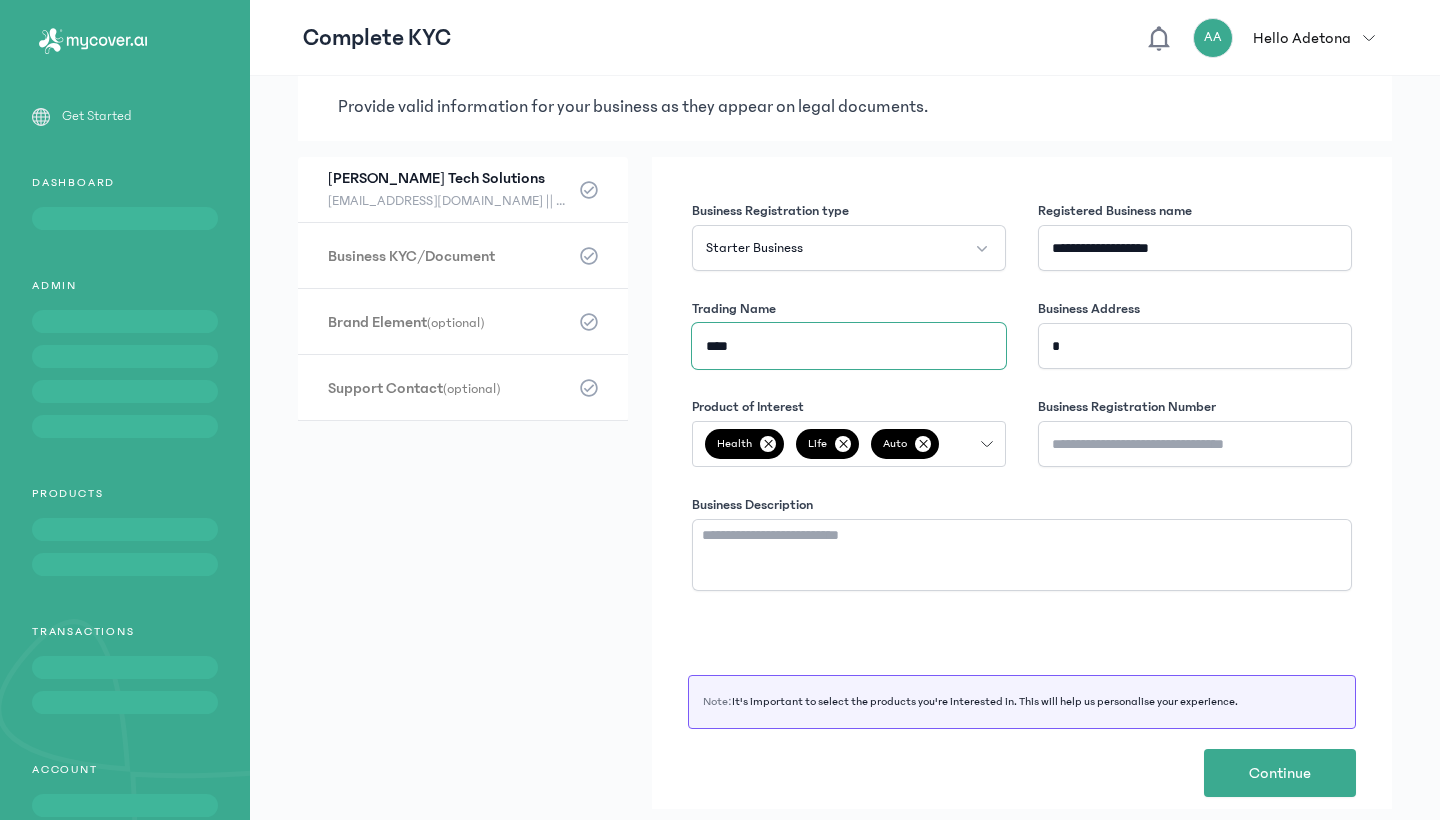 click on "****" at bounding box center [849, 346] 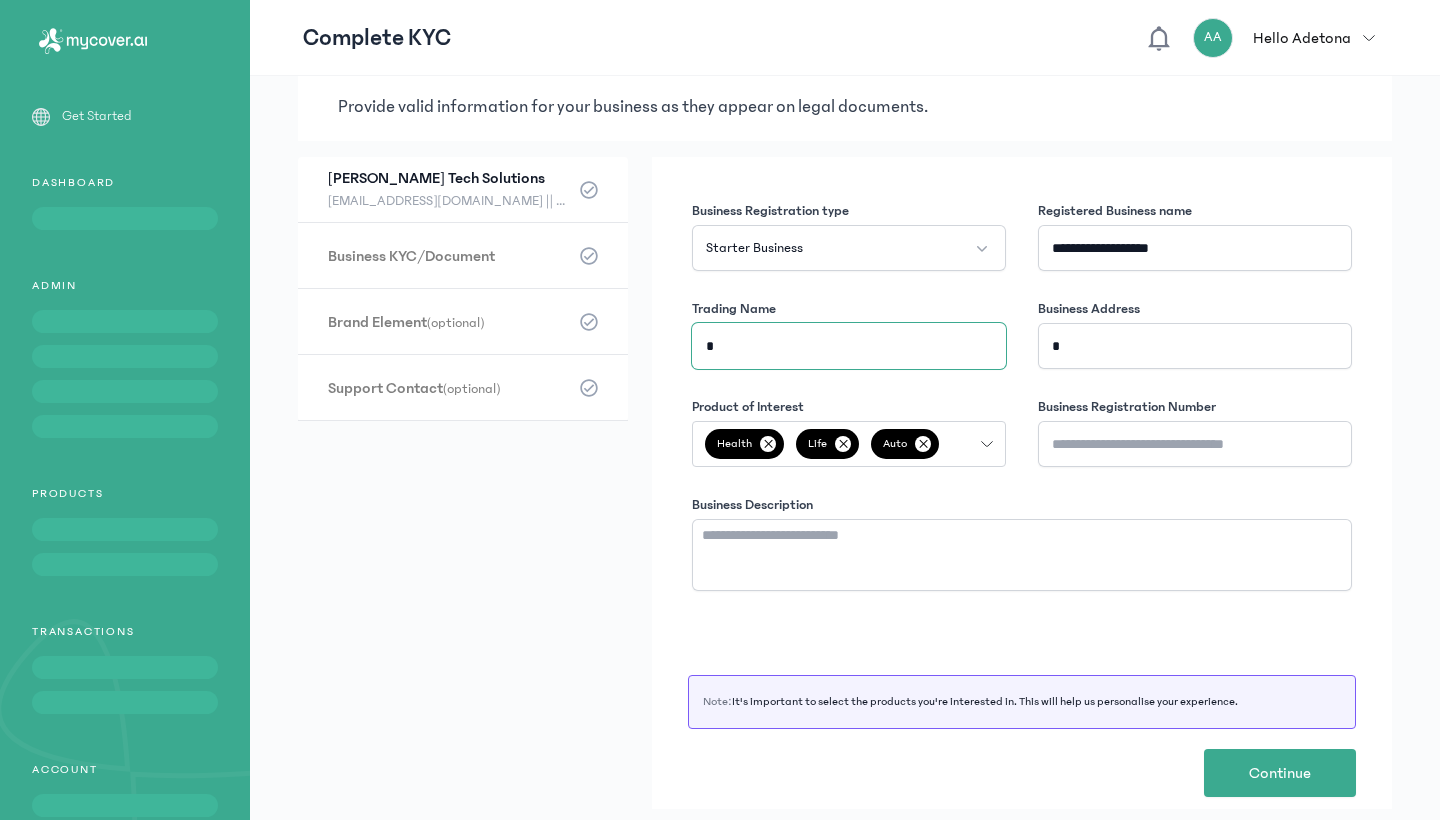 type on "*" 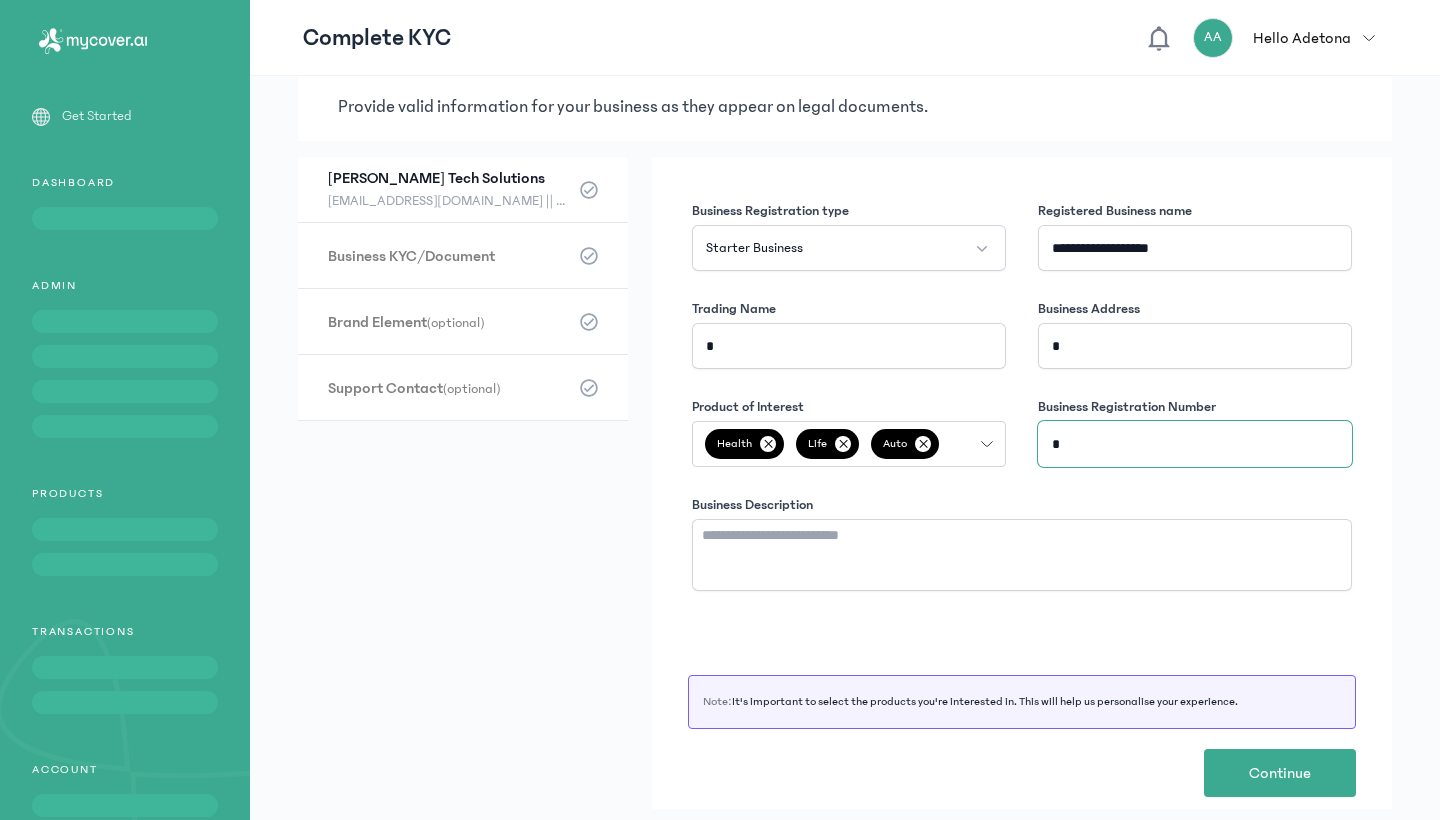 type on "*" 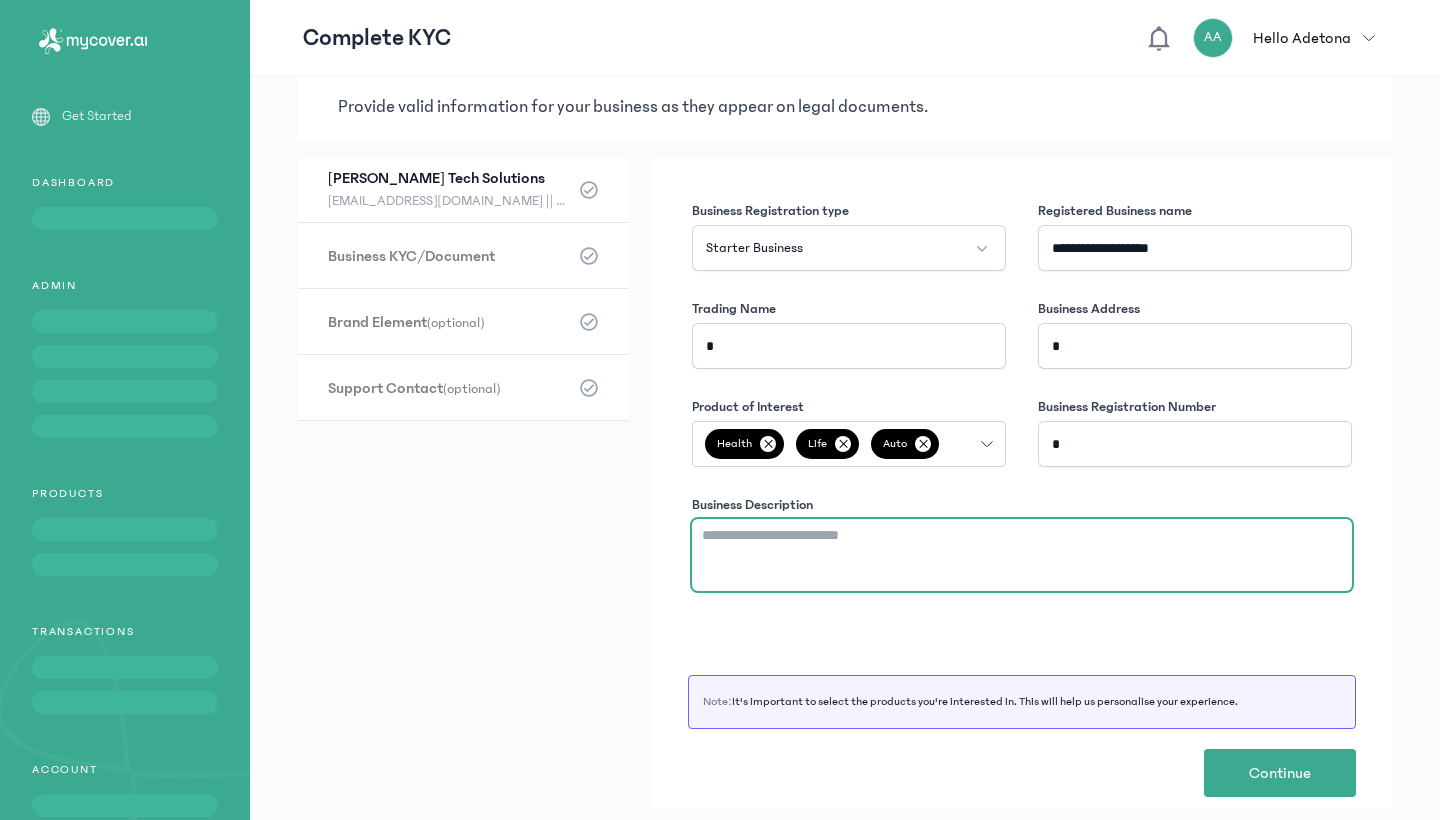 click on "Business Description" at bounding box center (1022, 555) 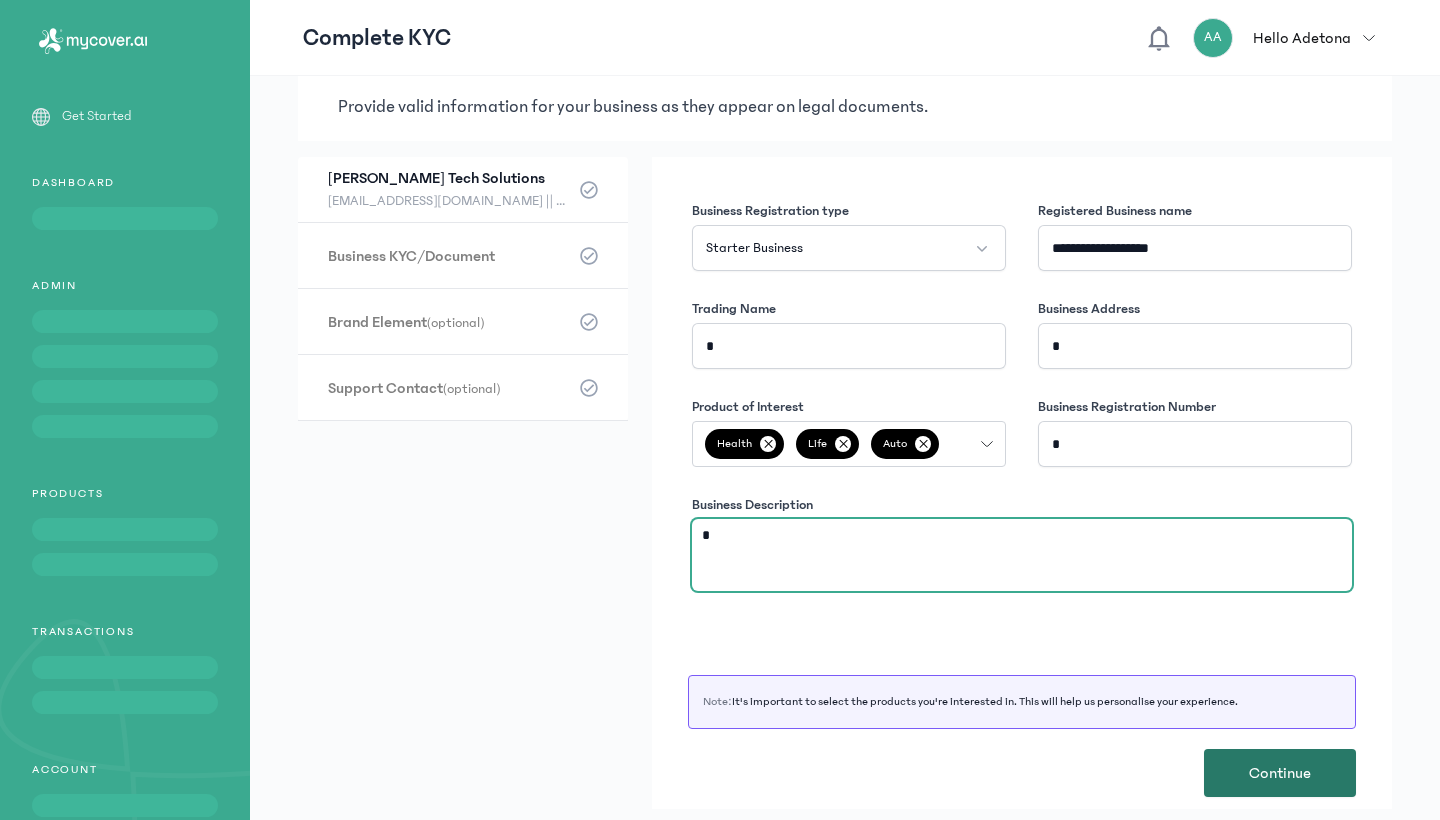 type on "*" 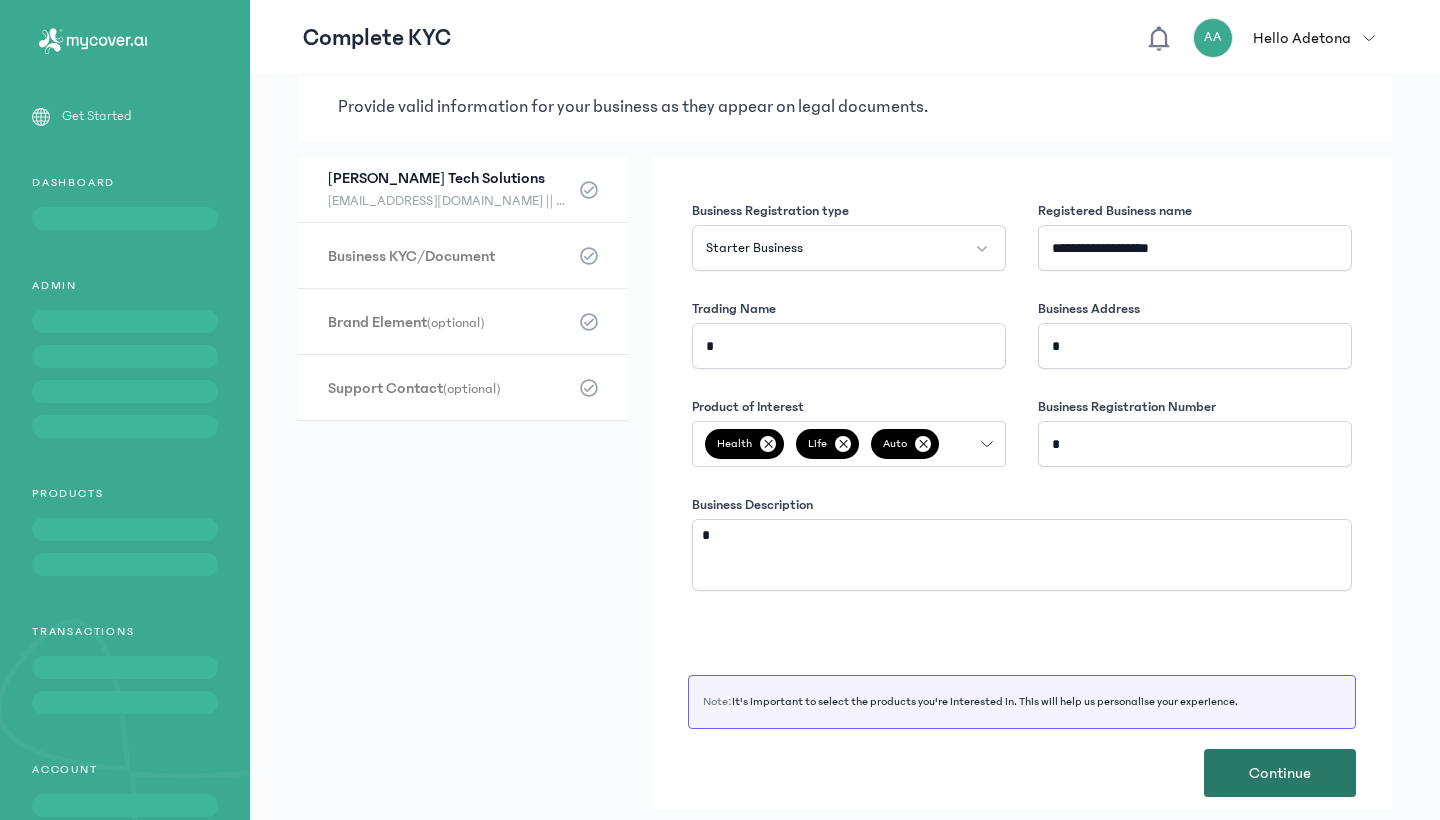 click on "Continue" 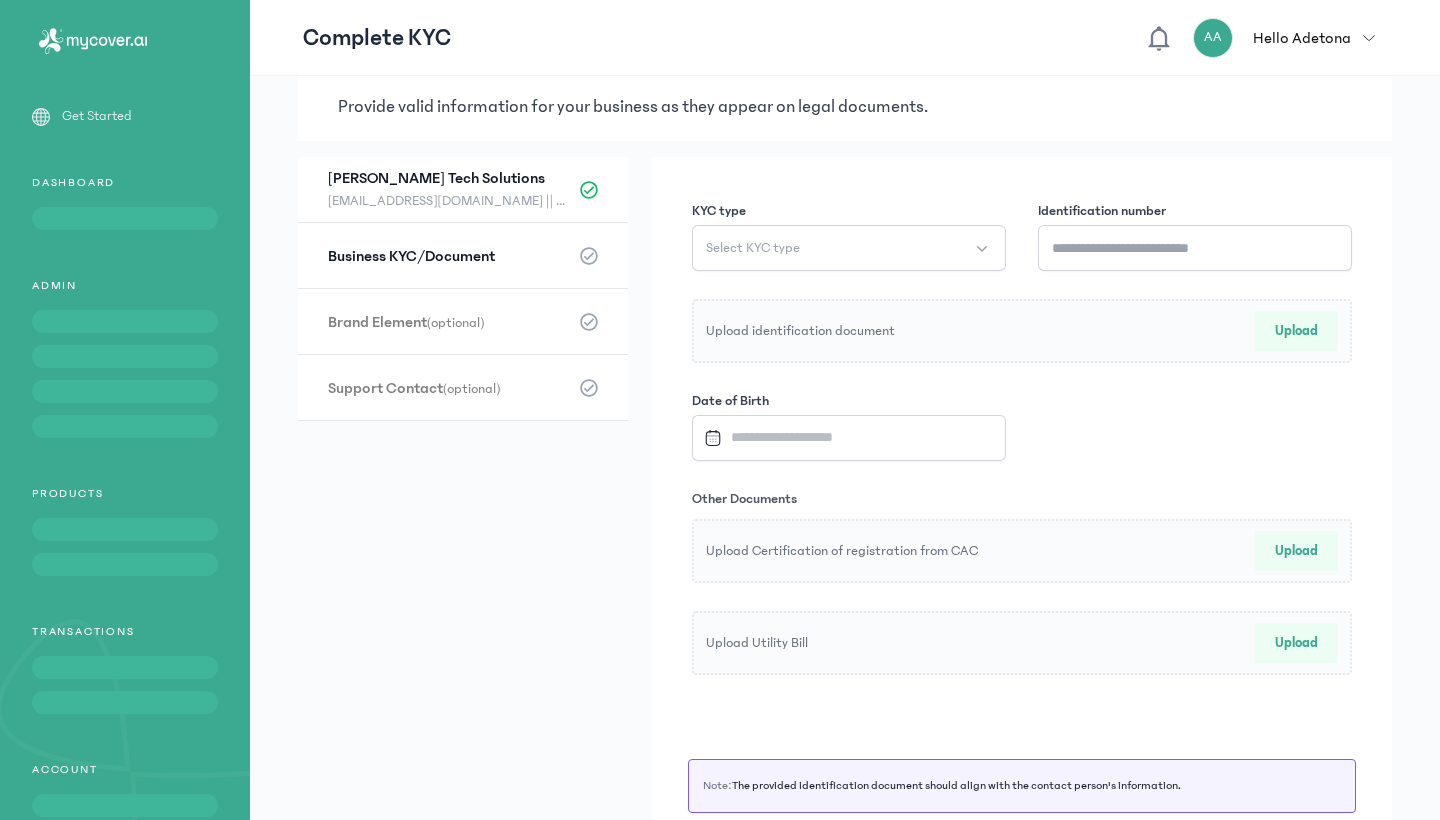 click on "Select KYC type" 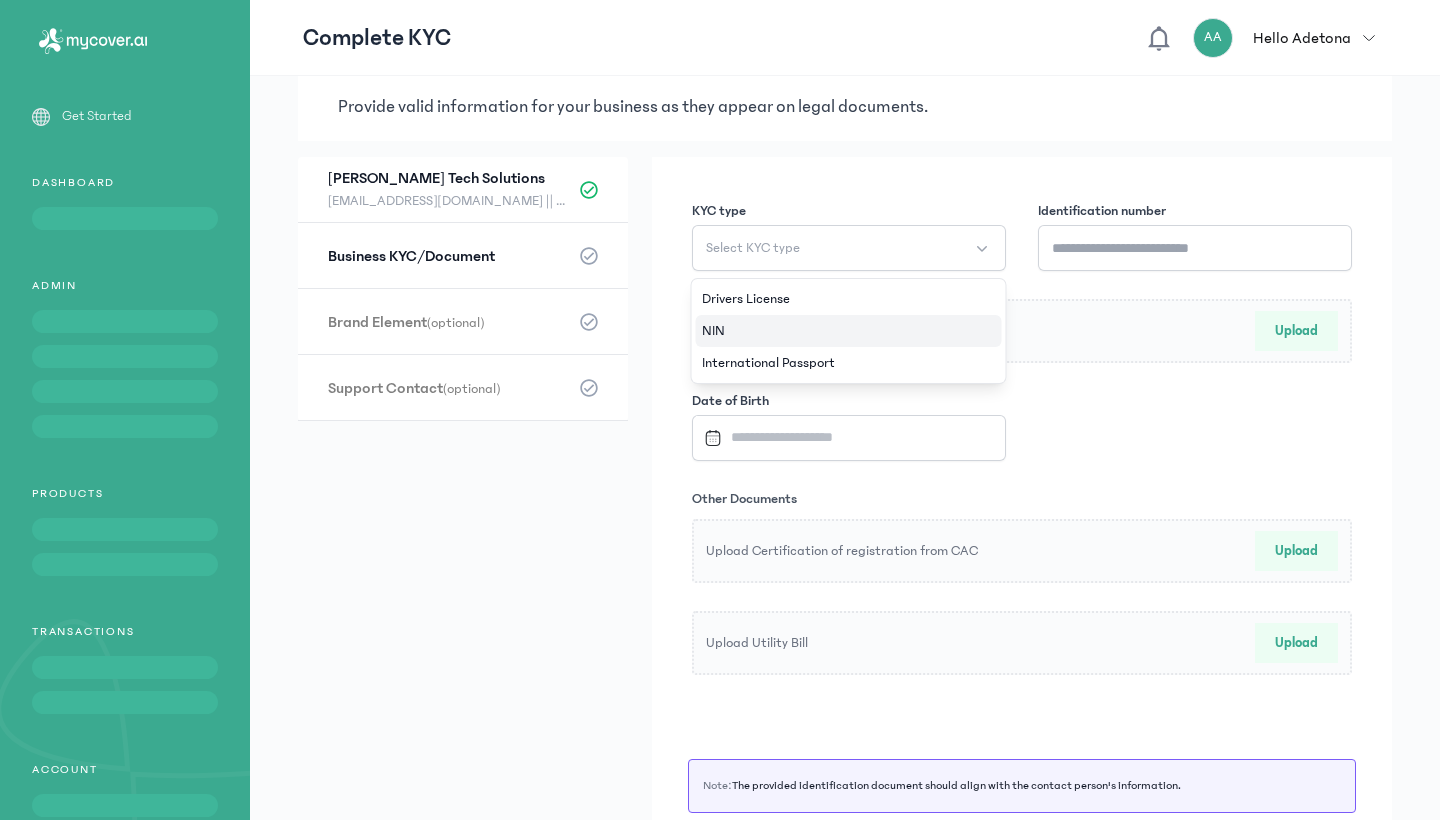 click on "NIN" 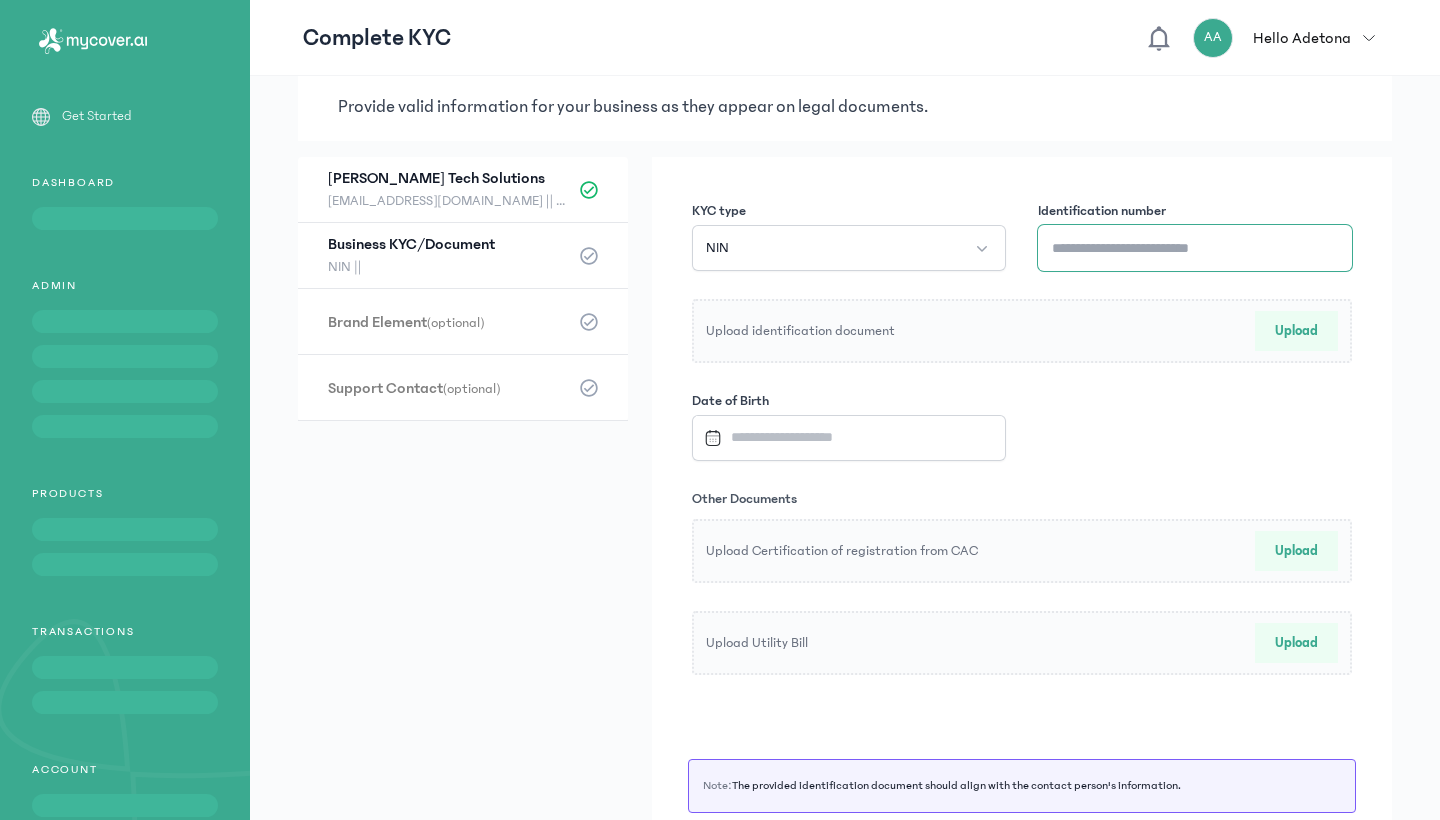 click on "Identification number" at bounding box center (1195, 248) 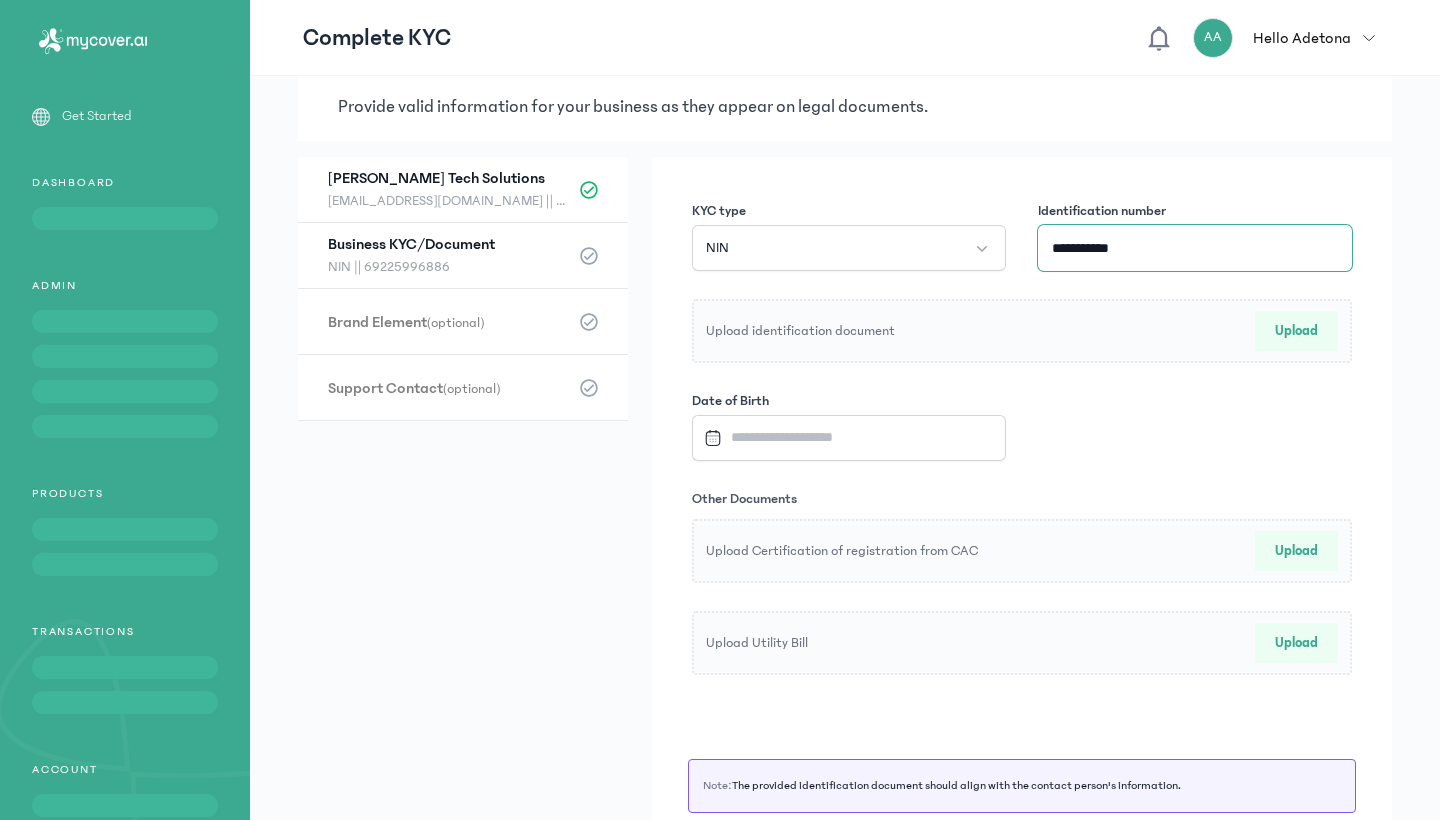type on "**********" 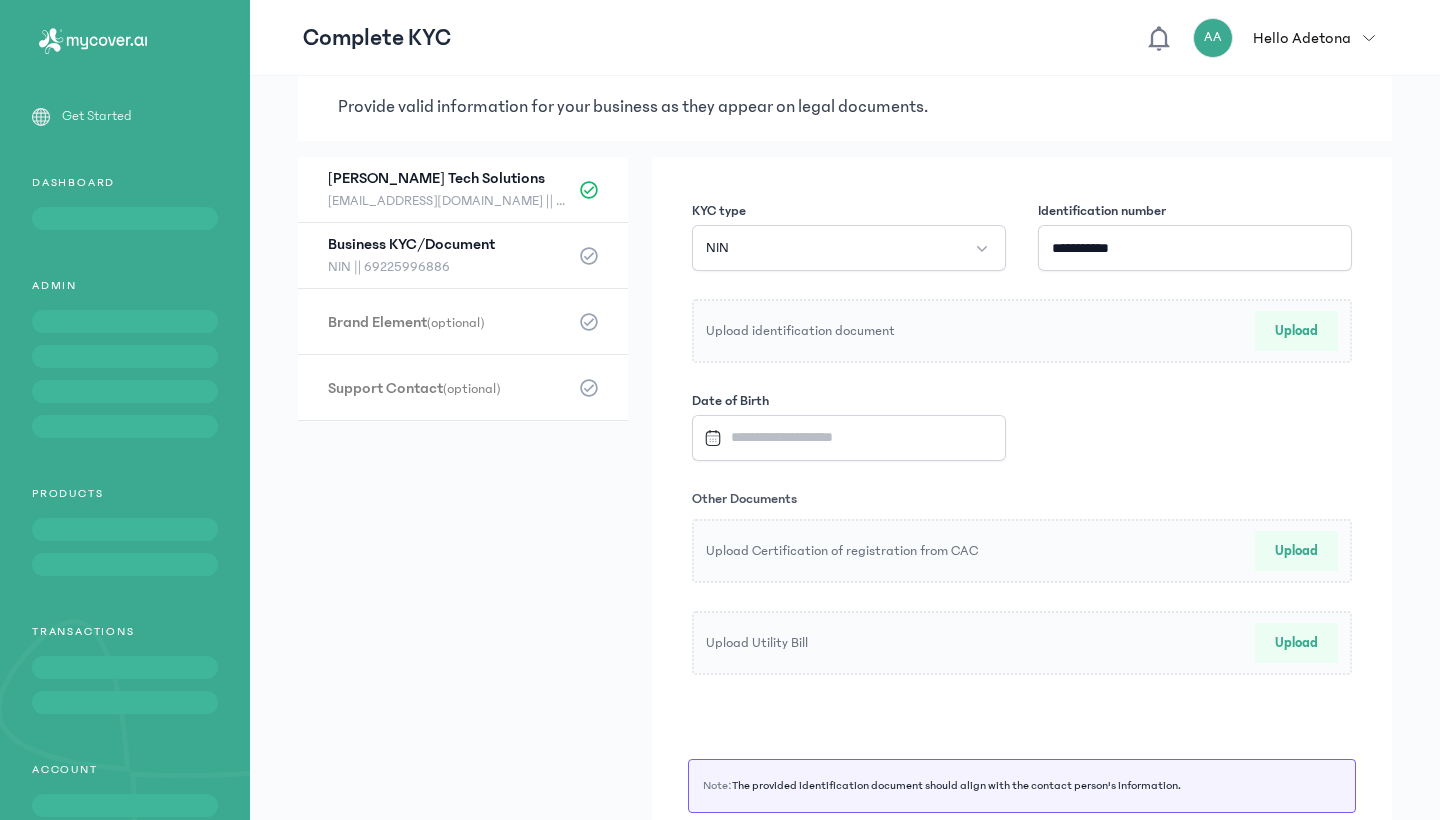 click on "Upload" at bounding box center (1296, 331) 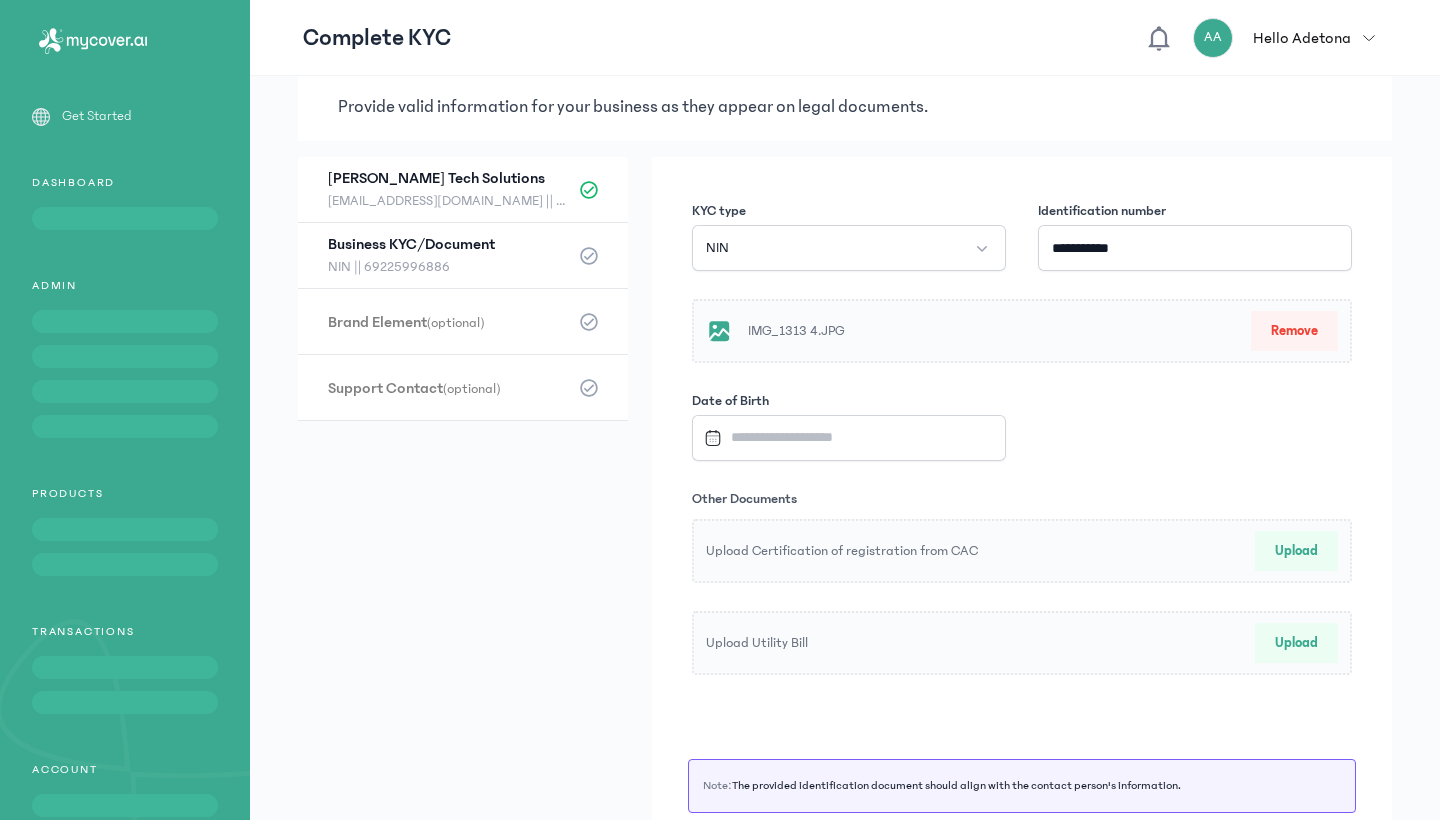 click at bounding box center [840, 437] 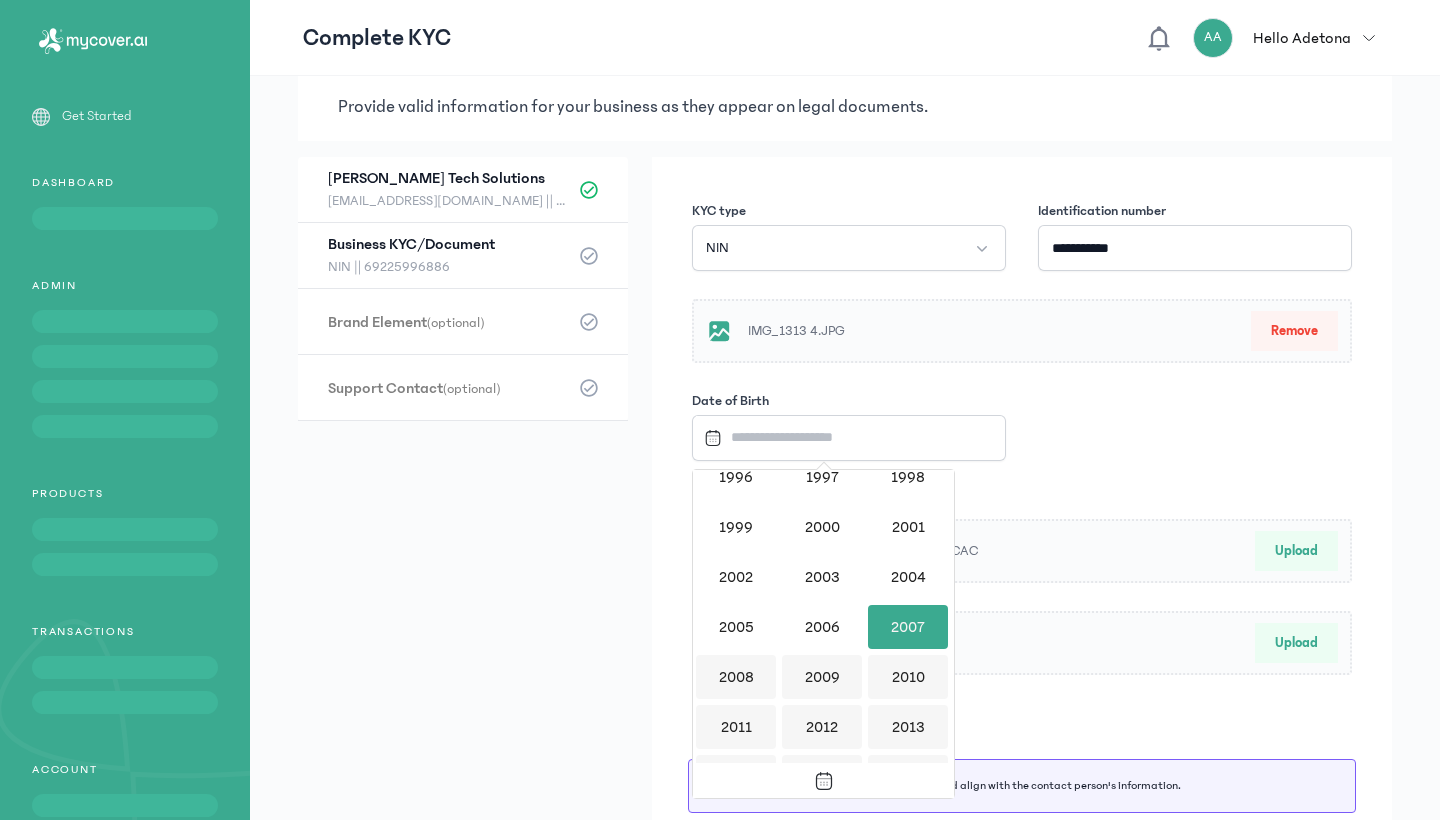 click on "2007" at bounding box center [908, 627] 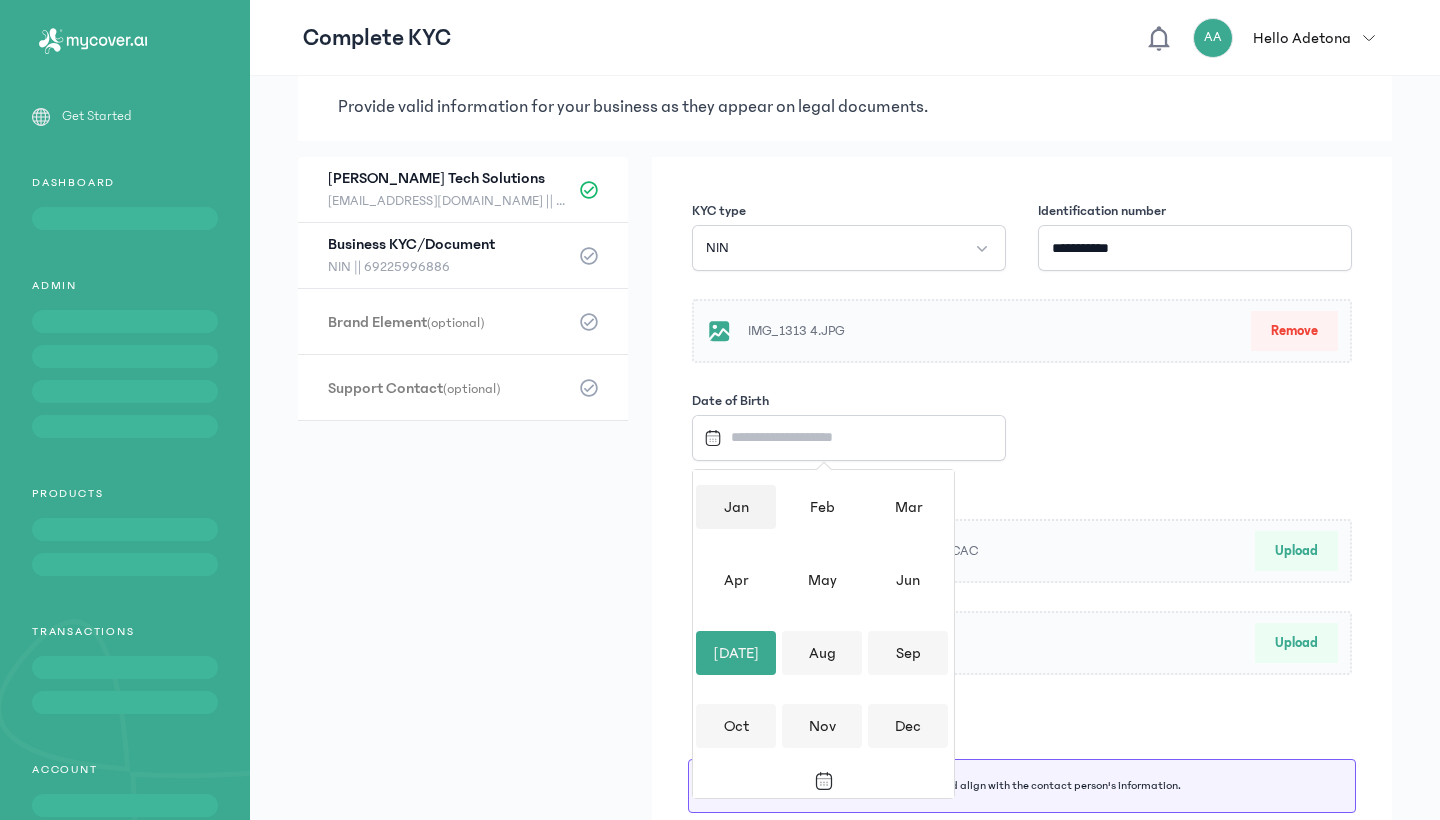 click on "Jan" at bounding box center (736, 507) 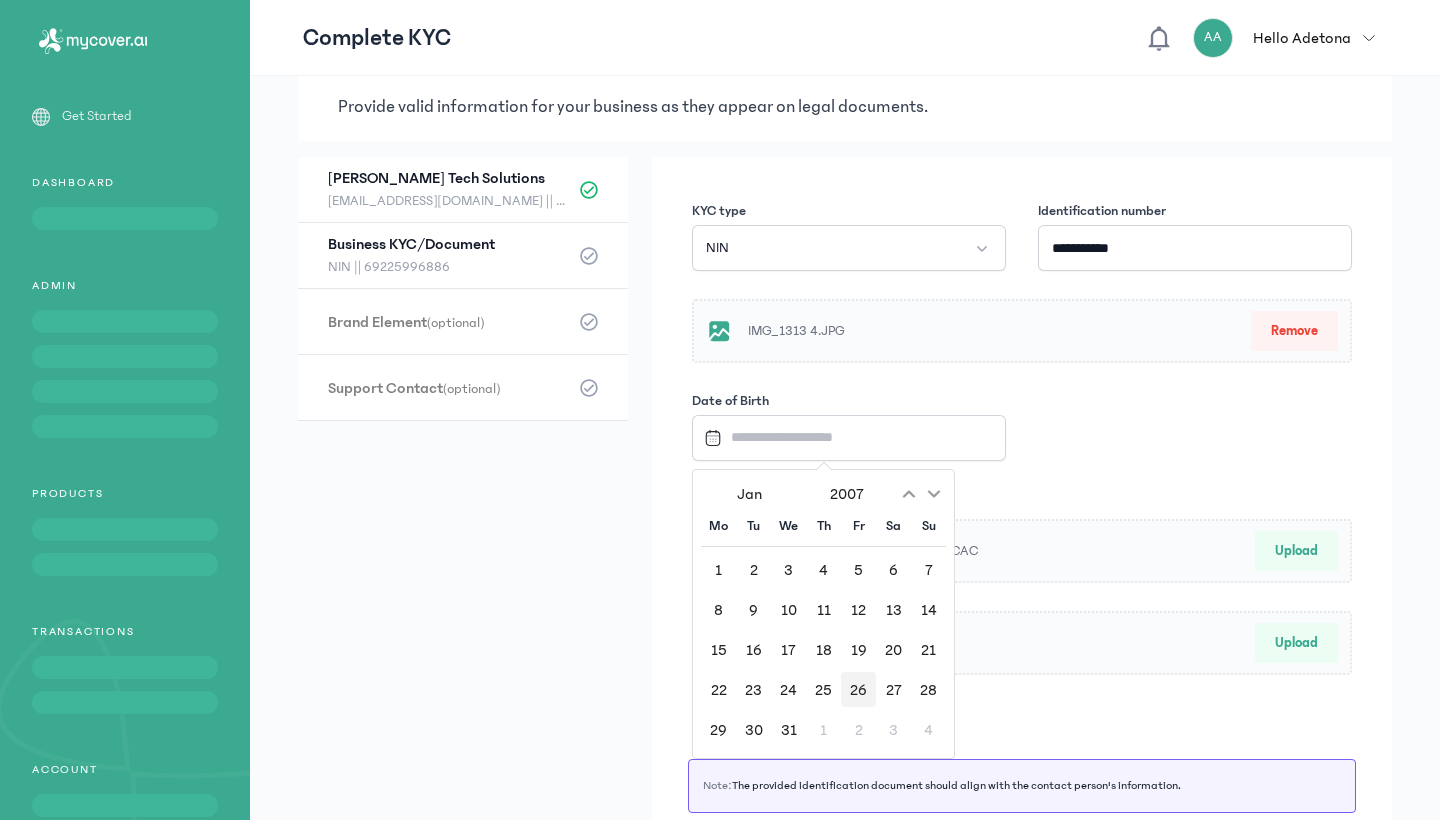 click on "26" at bounding box center (858, 689) 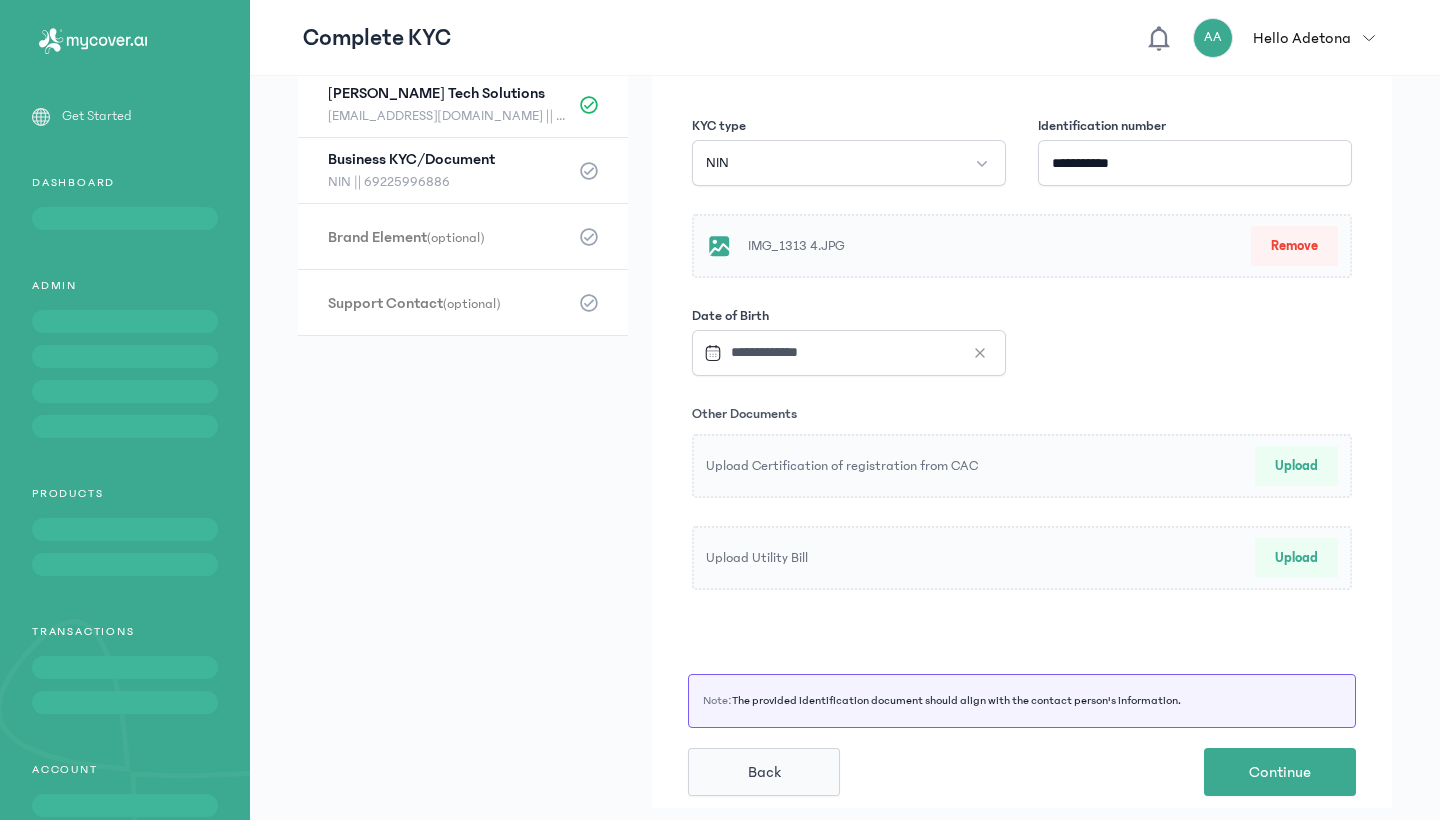 scroll, scrollTop: 155, scrollLeft: 0, axis: vertical 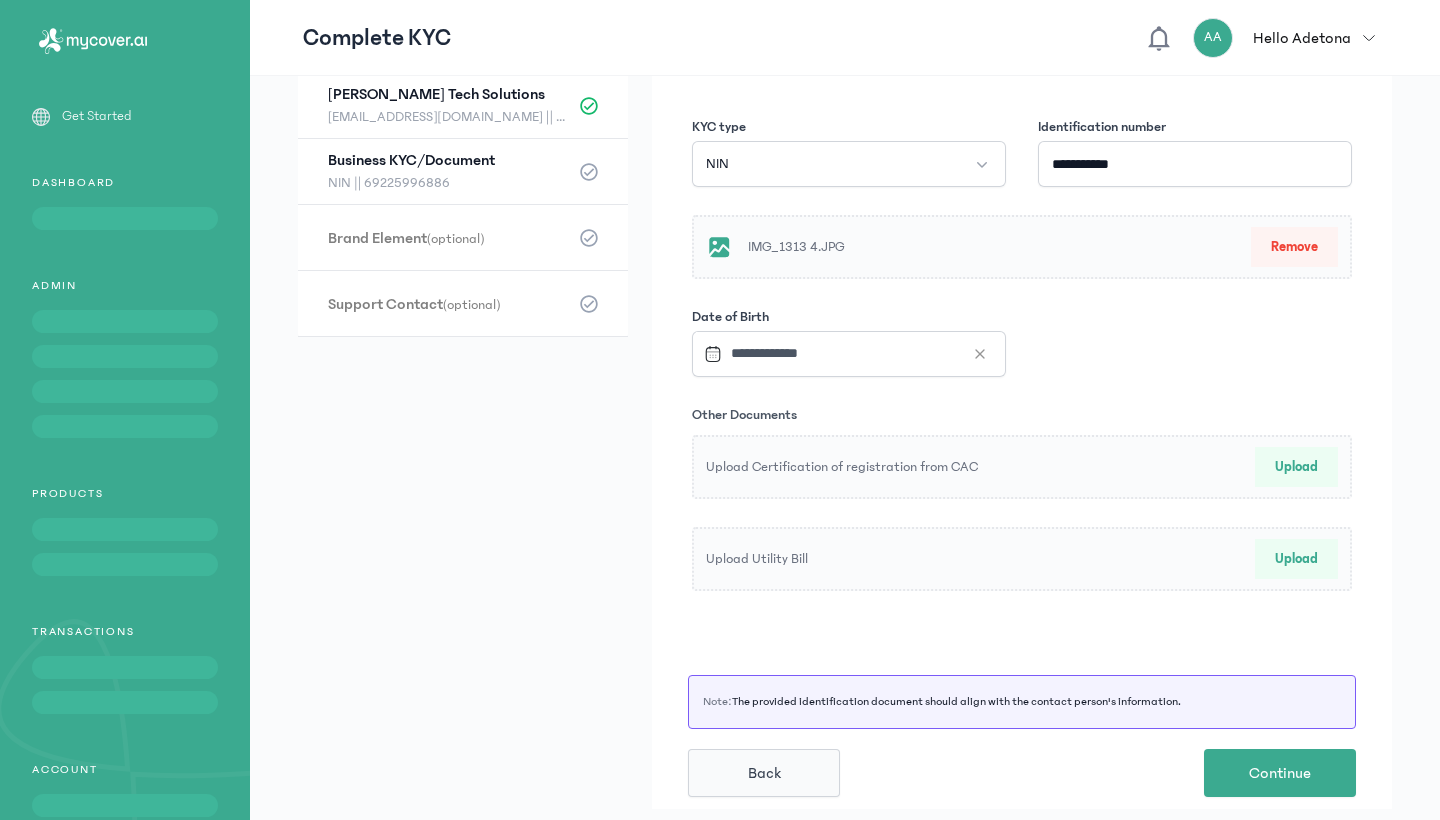 click on "Upload" at bounding box center (1296, 467) 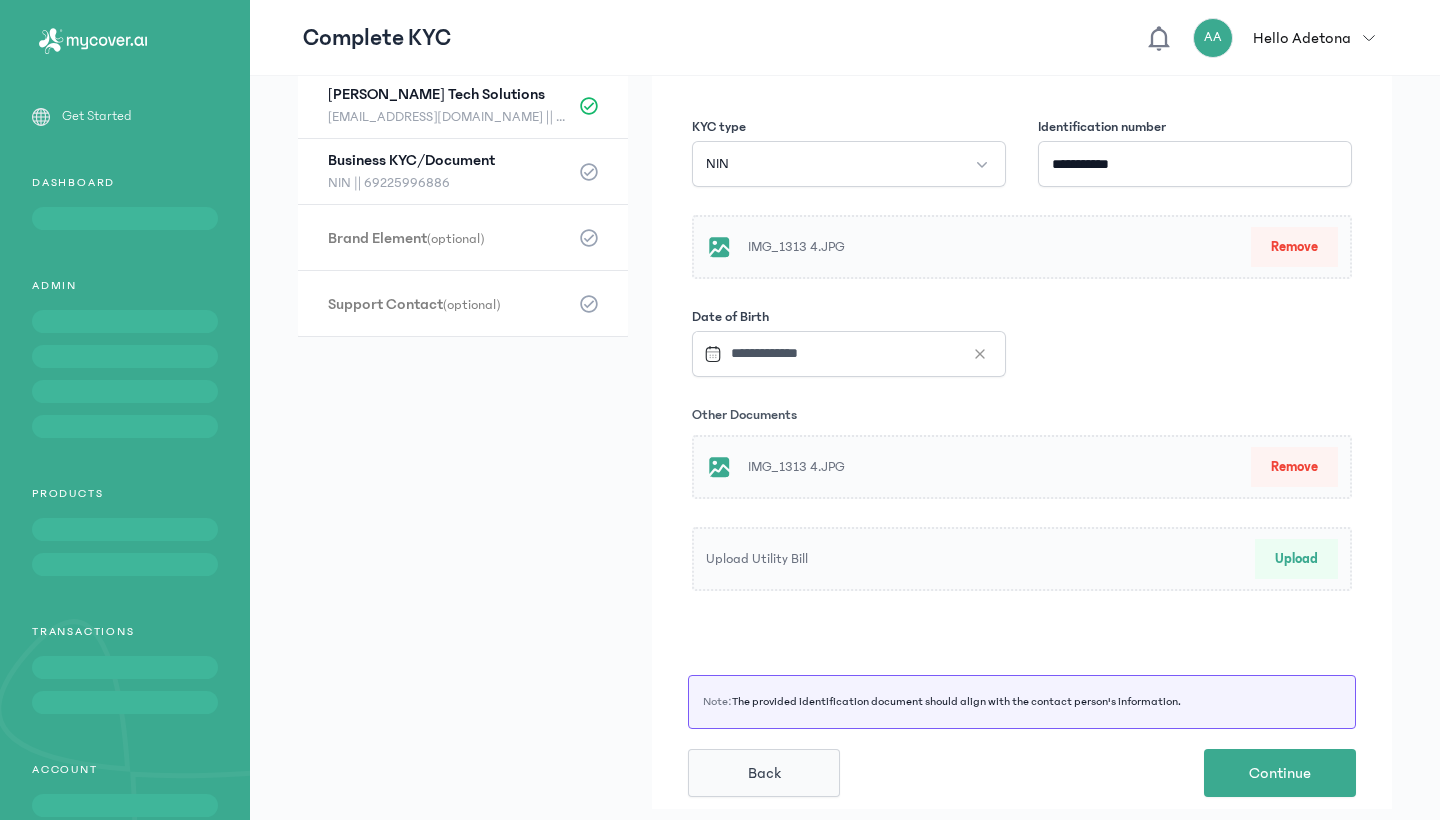 click on "Upload" at bounding box center [1296, 559] 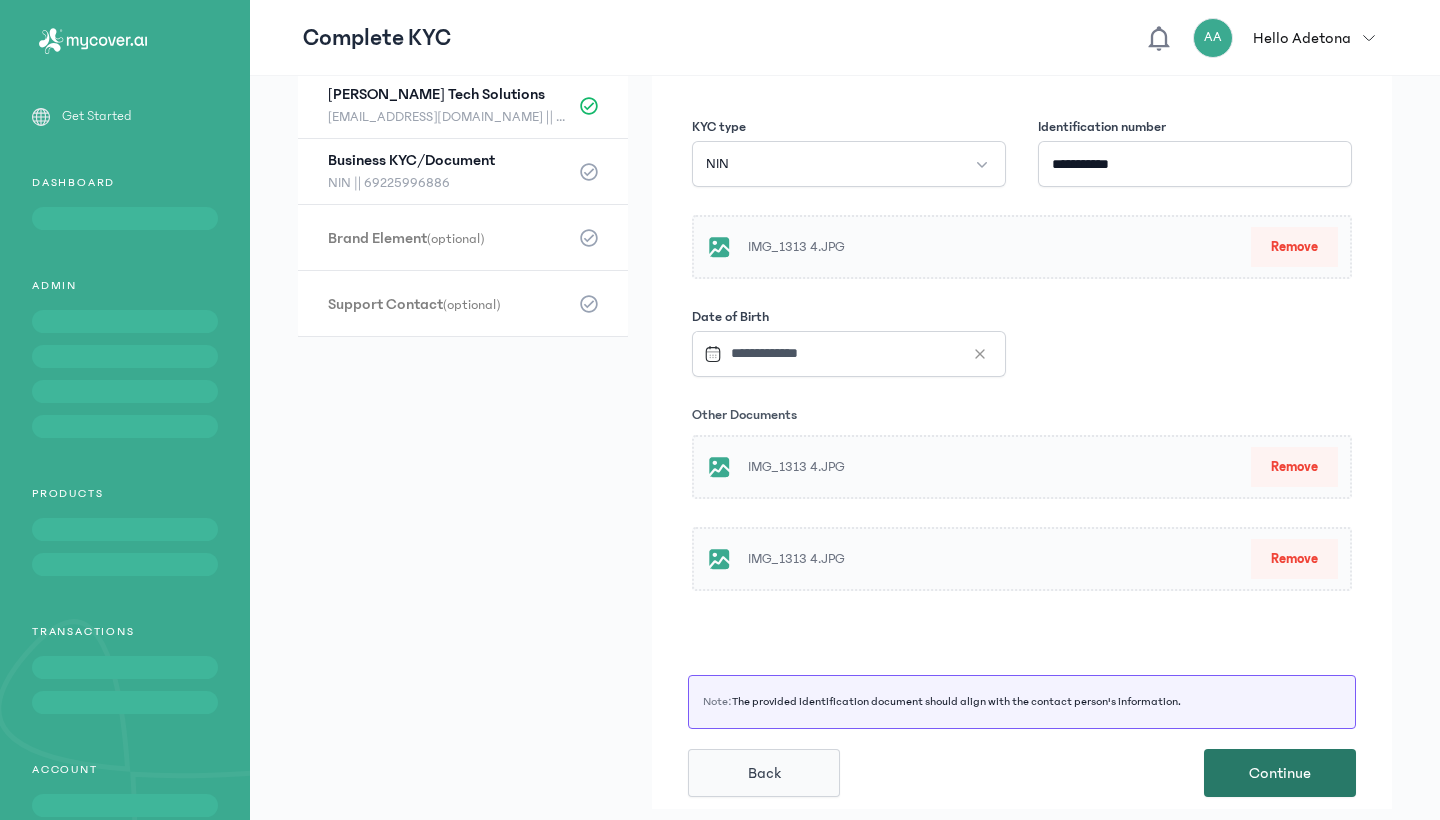 click on "Continue" 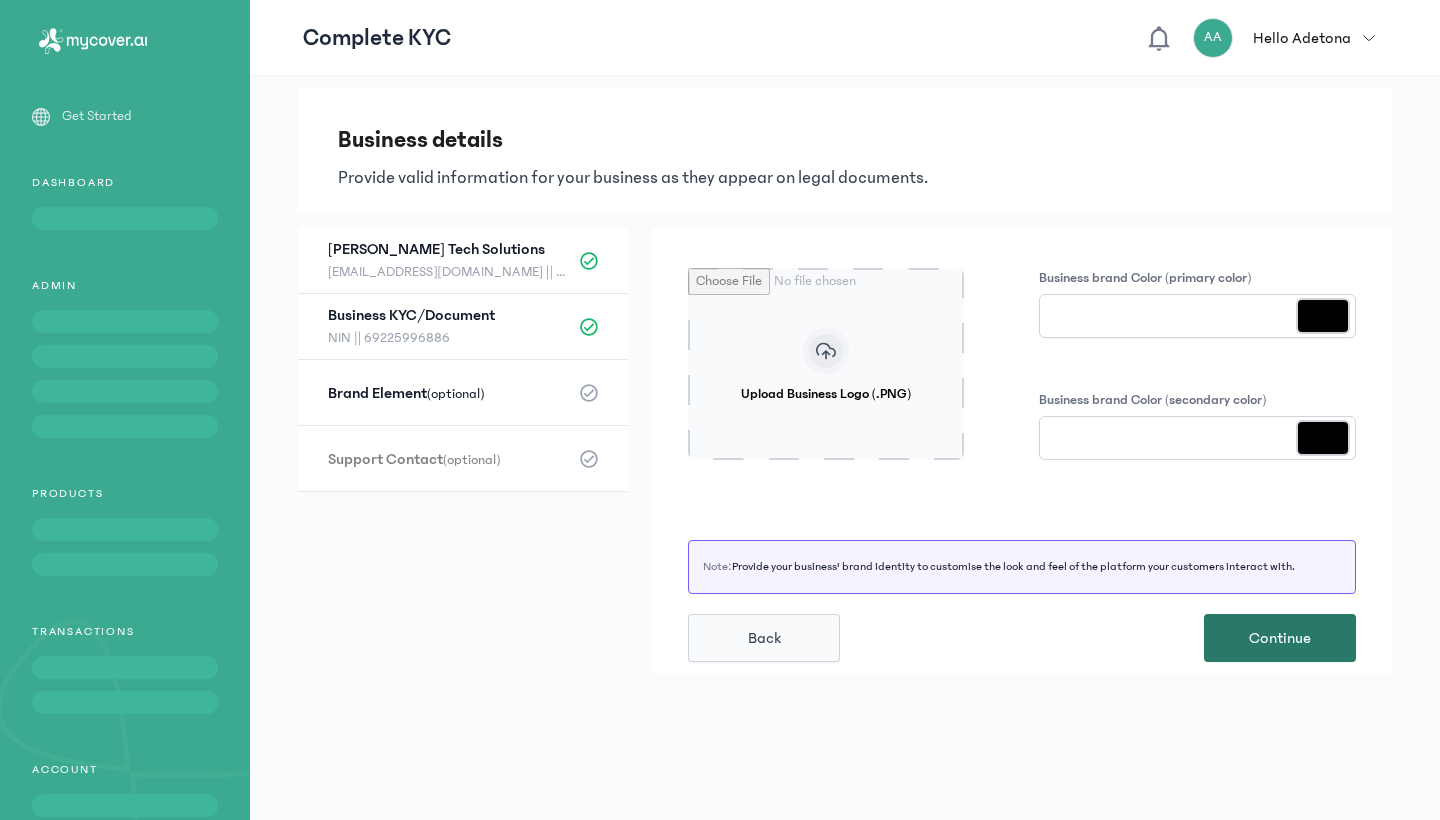 click on "Continue" 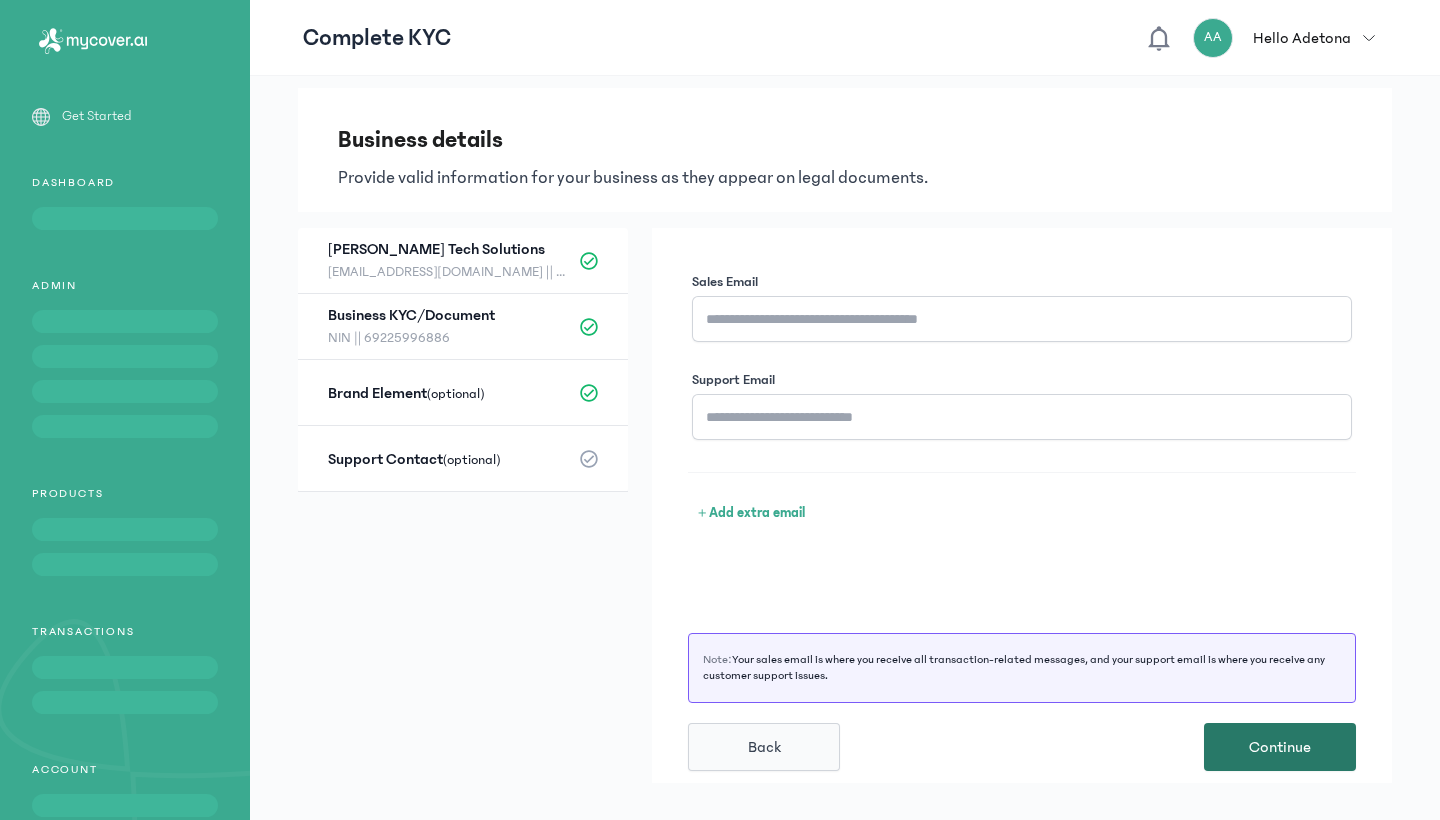 click on "Continue" 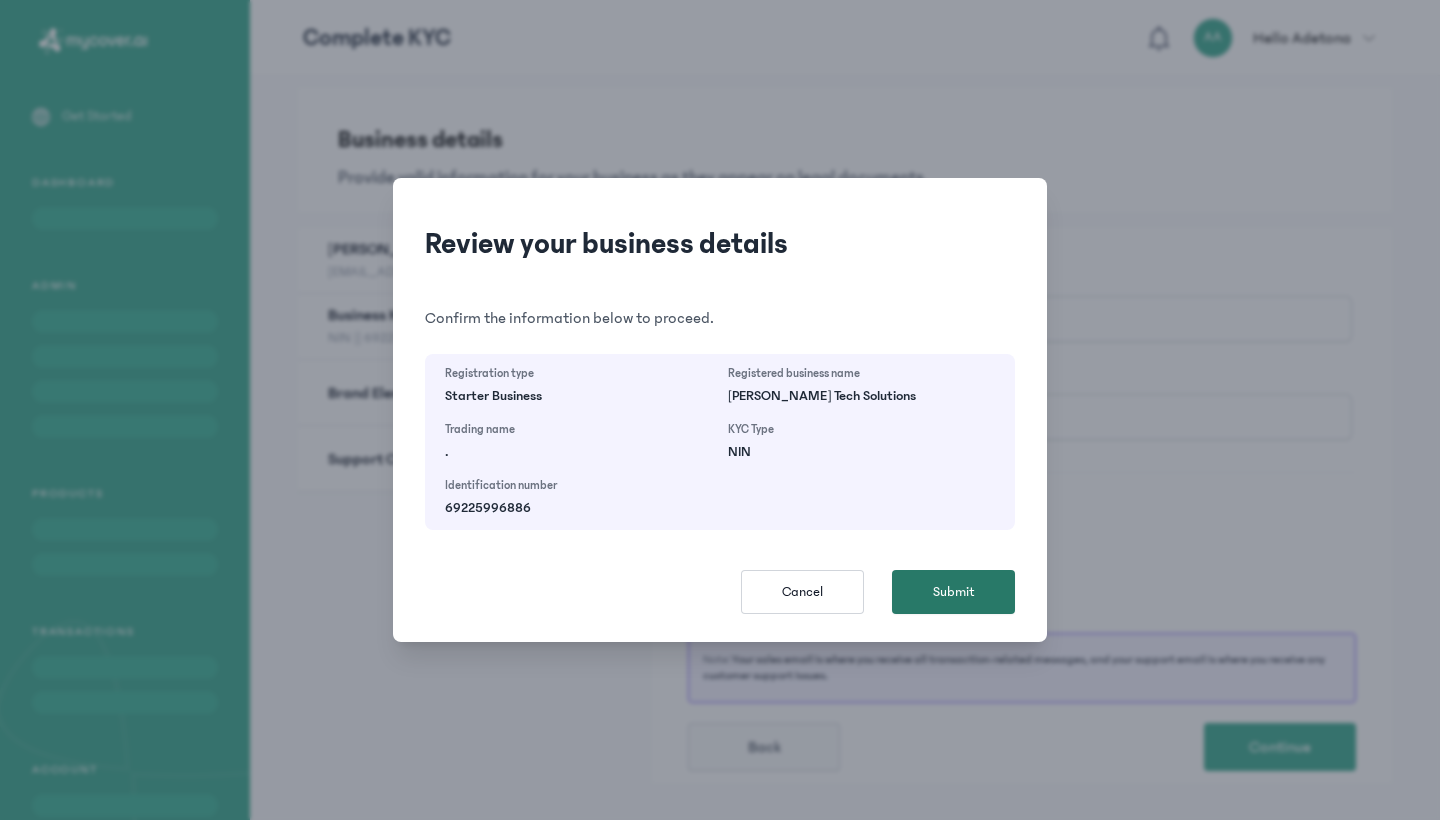click on "Submit" 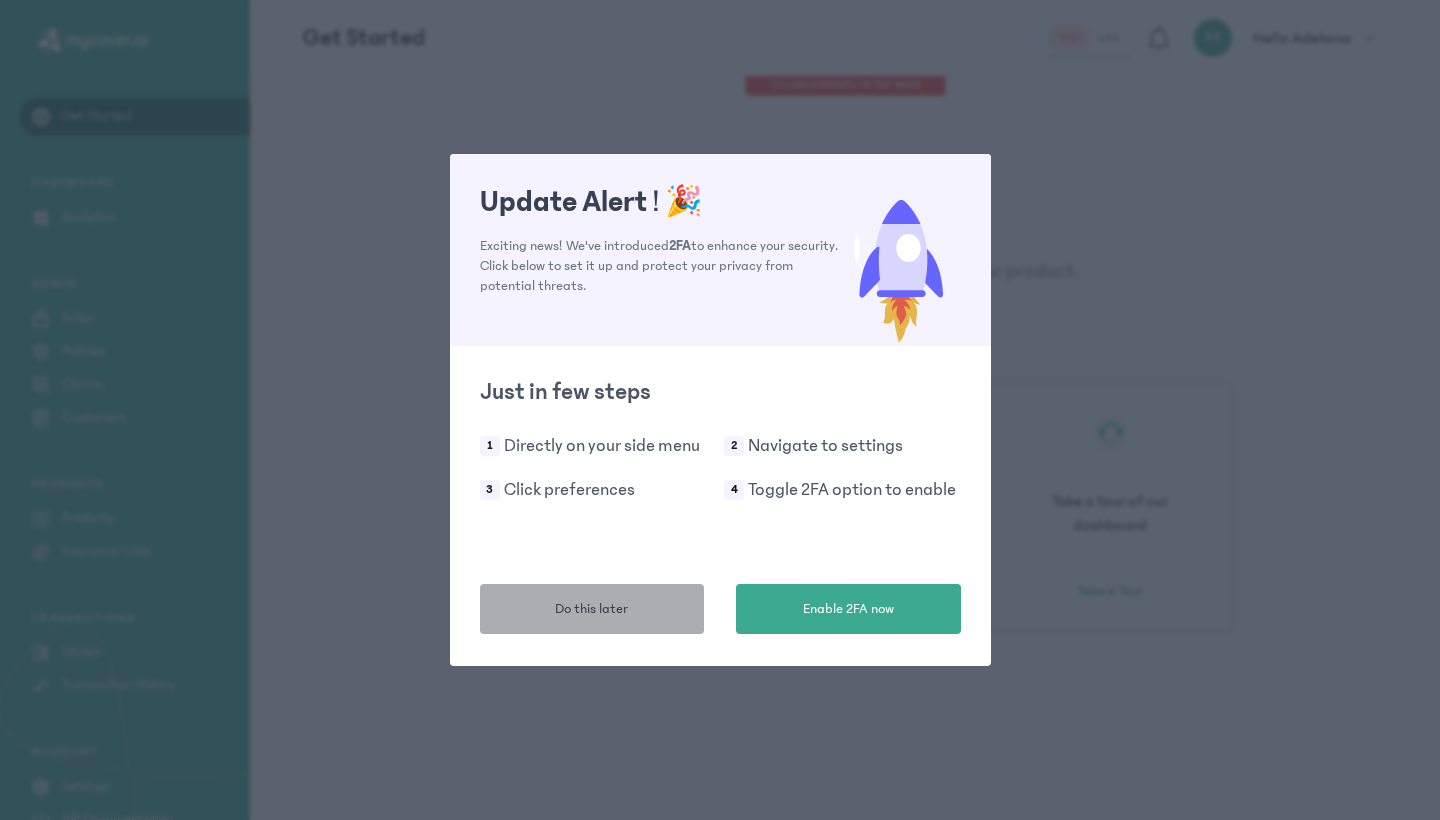 click on "Do this later" at bounding box center [591, 609] 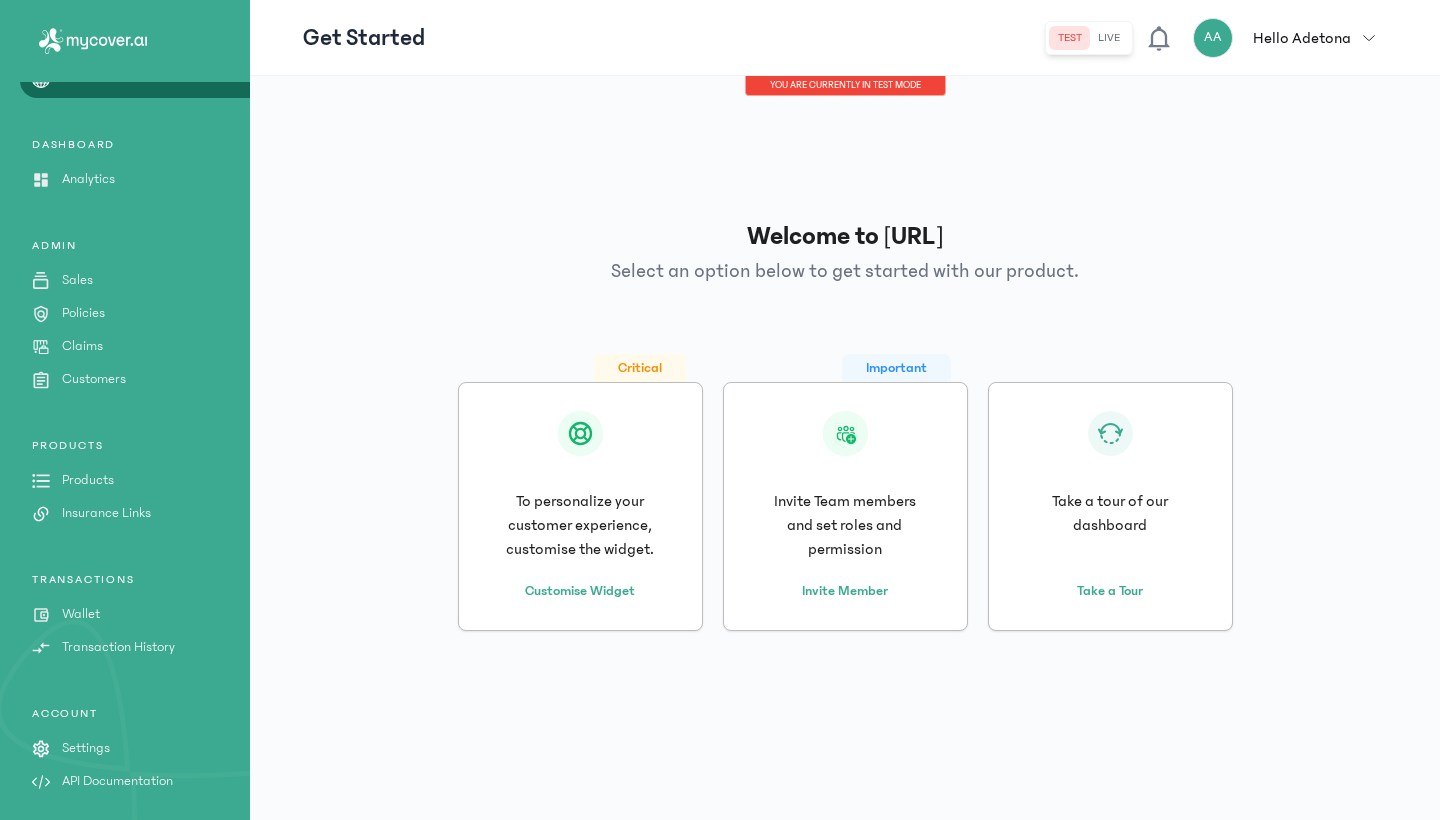 scroll, scrollTop: 38, scrollLeft: 0, axis: vertical 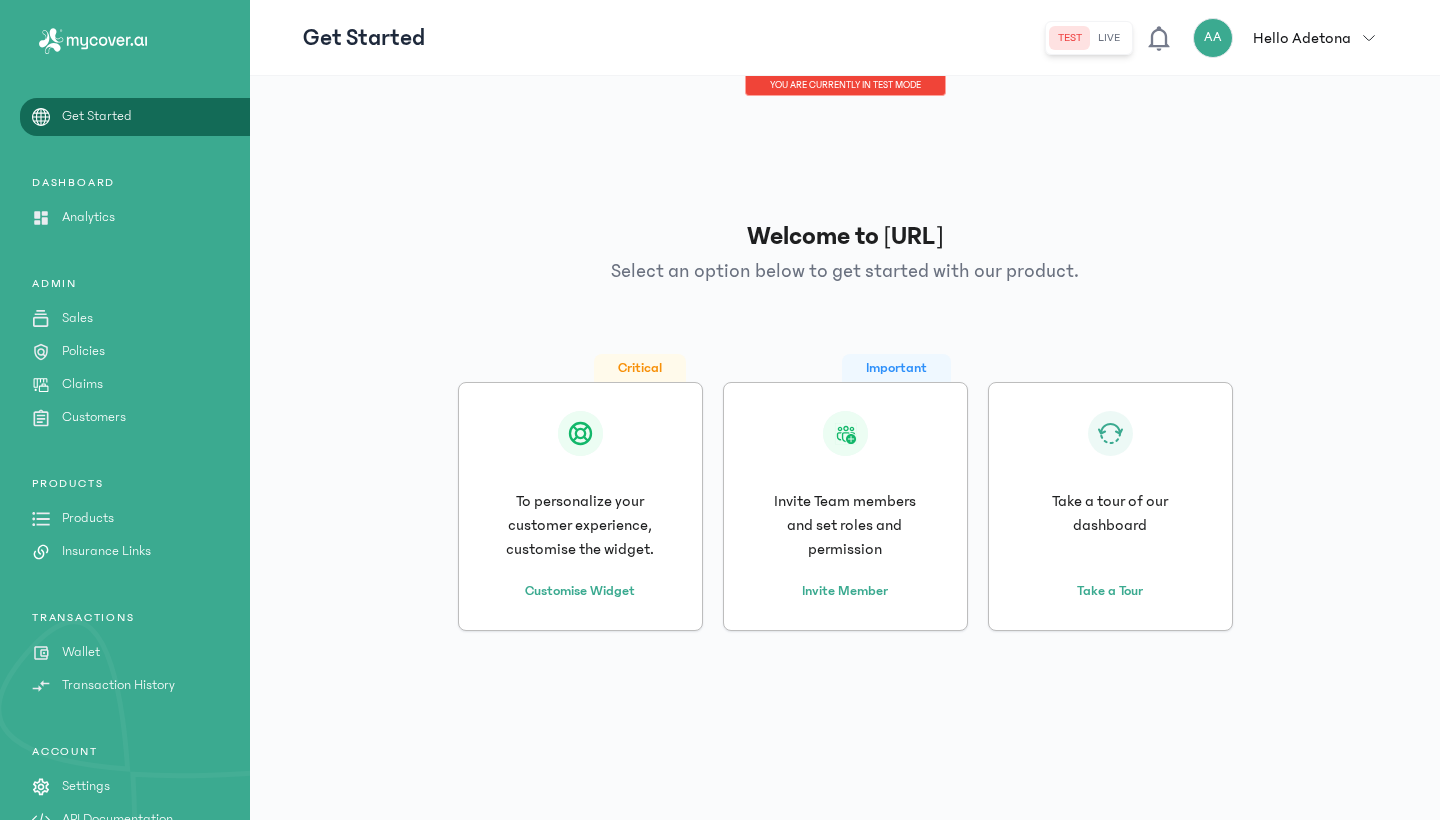 drag, startPoint x: 770, startPoint y: 82, endPoint x: 957, endPoint y: 84, distance: 187.0107 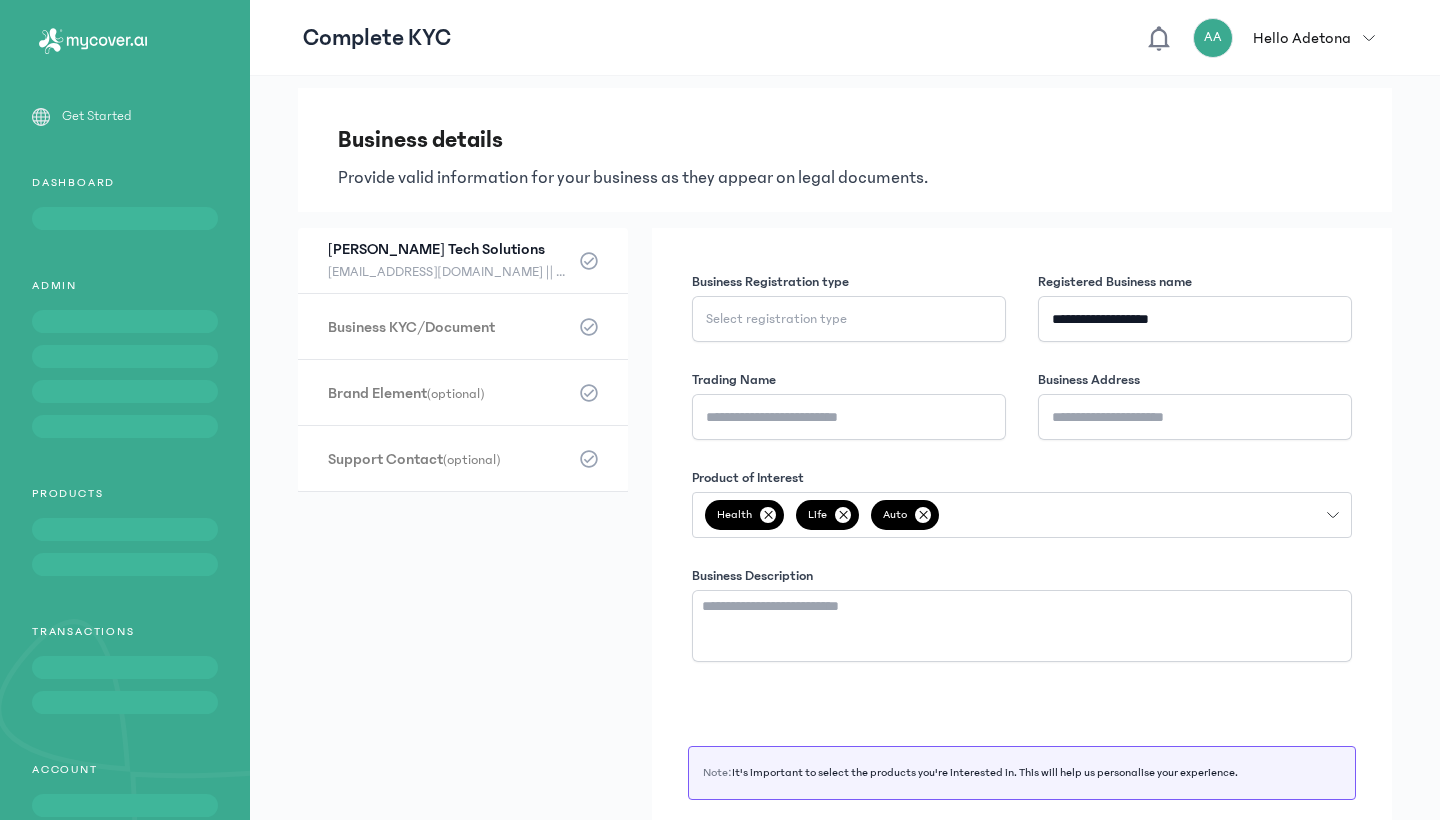 scroll, scrollTop: 0, scrollLeft: 0, axis: both 